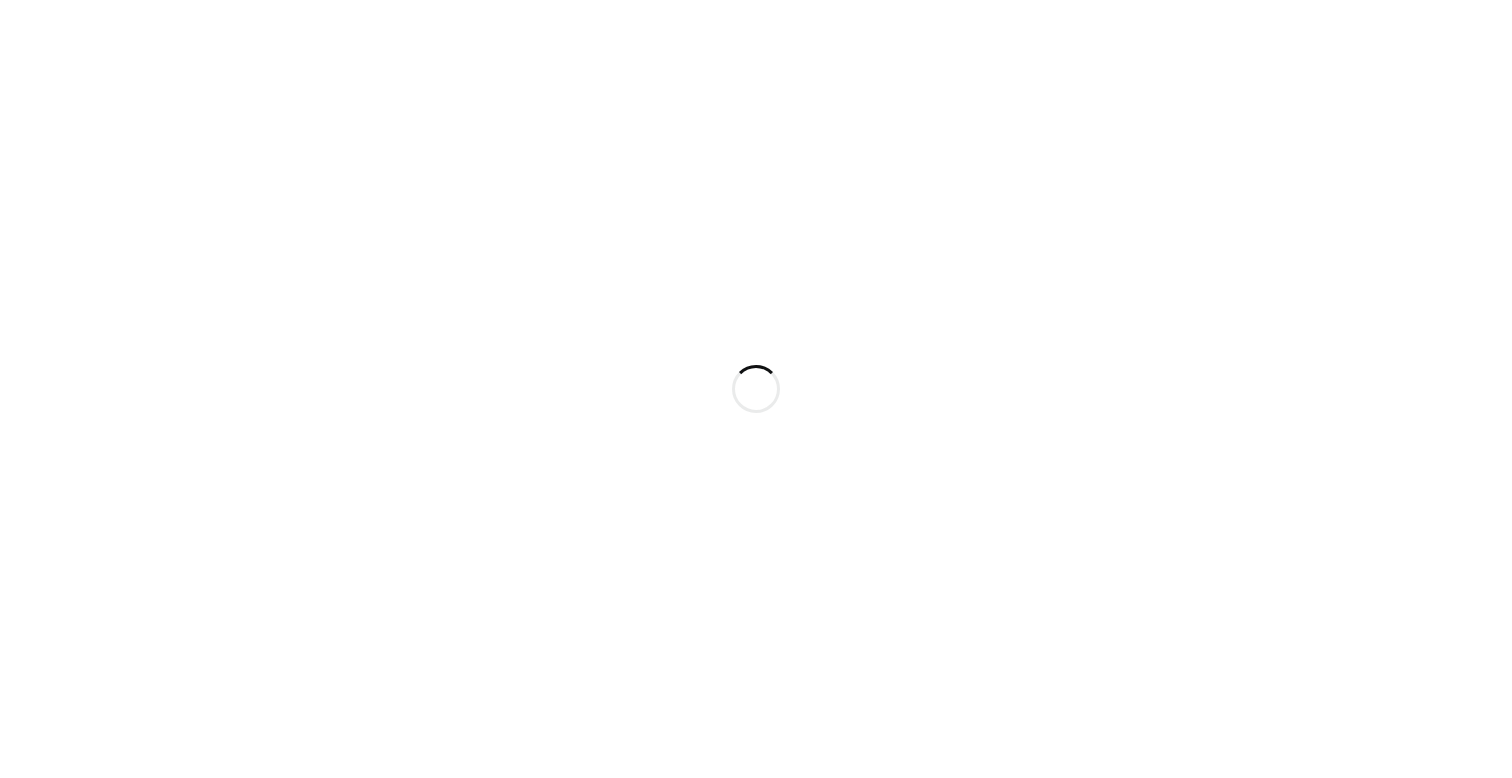 scroll, scrollTop: 0, scrollLeft: 0, axis: both 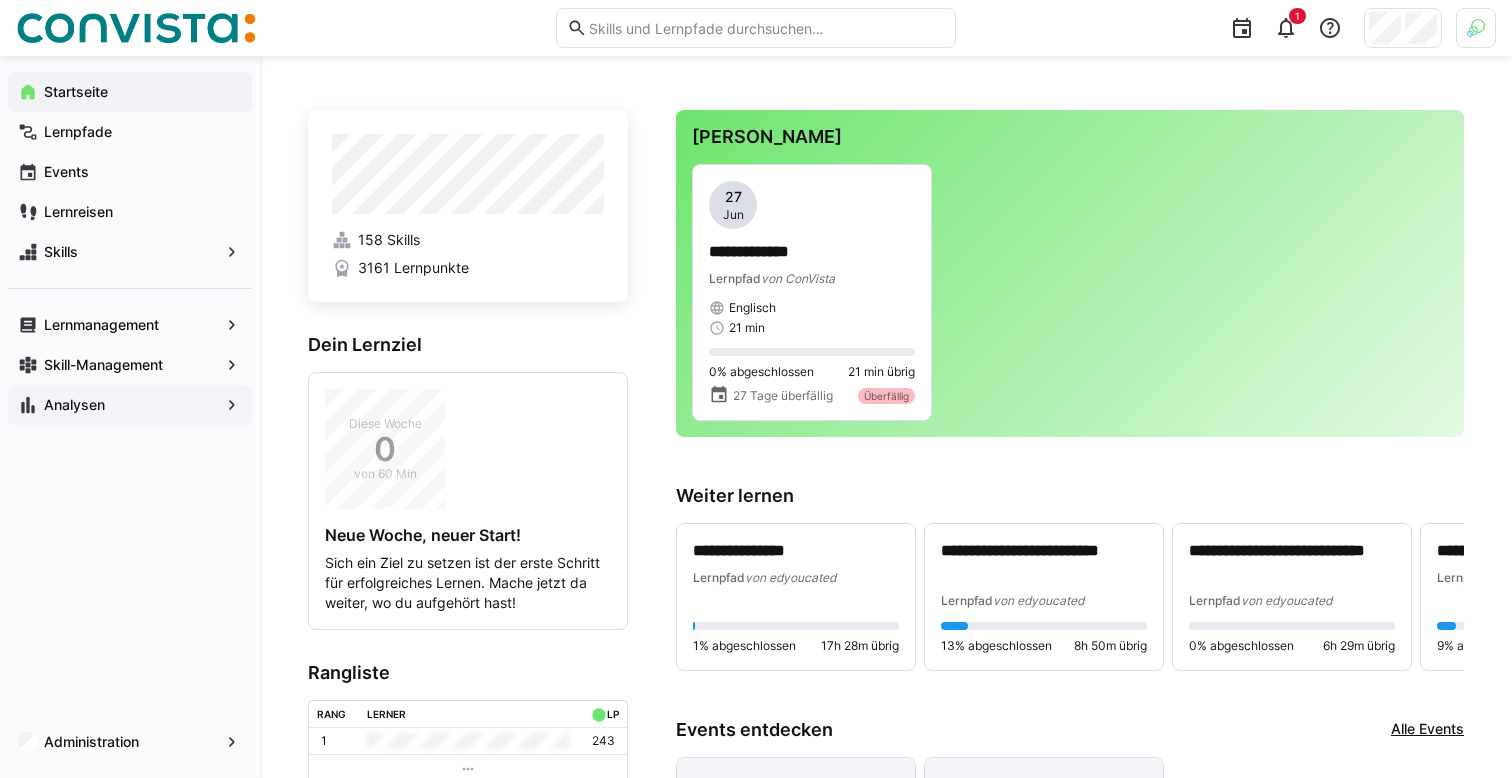click on "Analysen" 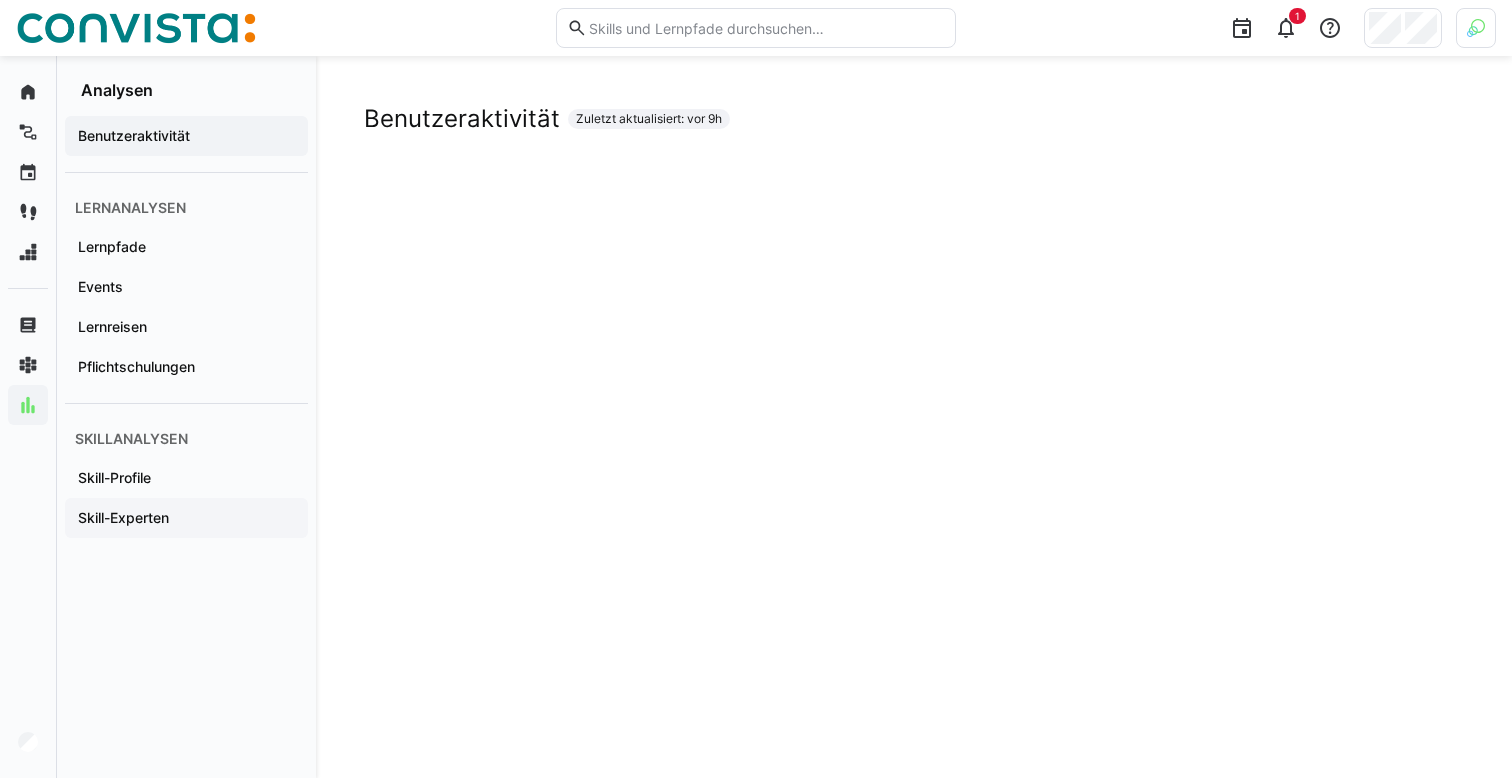 click on "Skill-Experten" 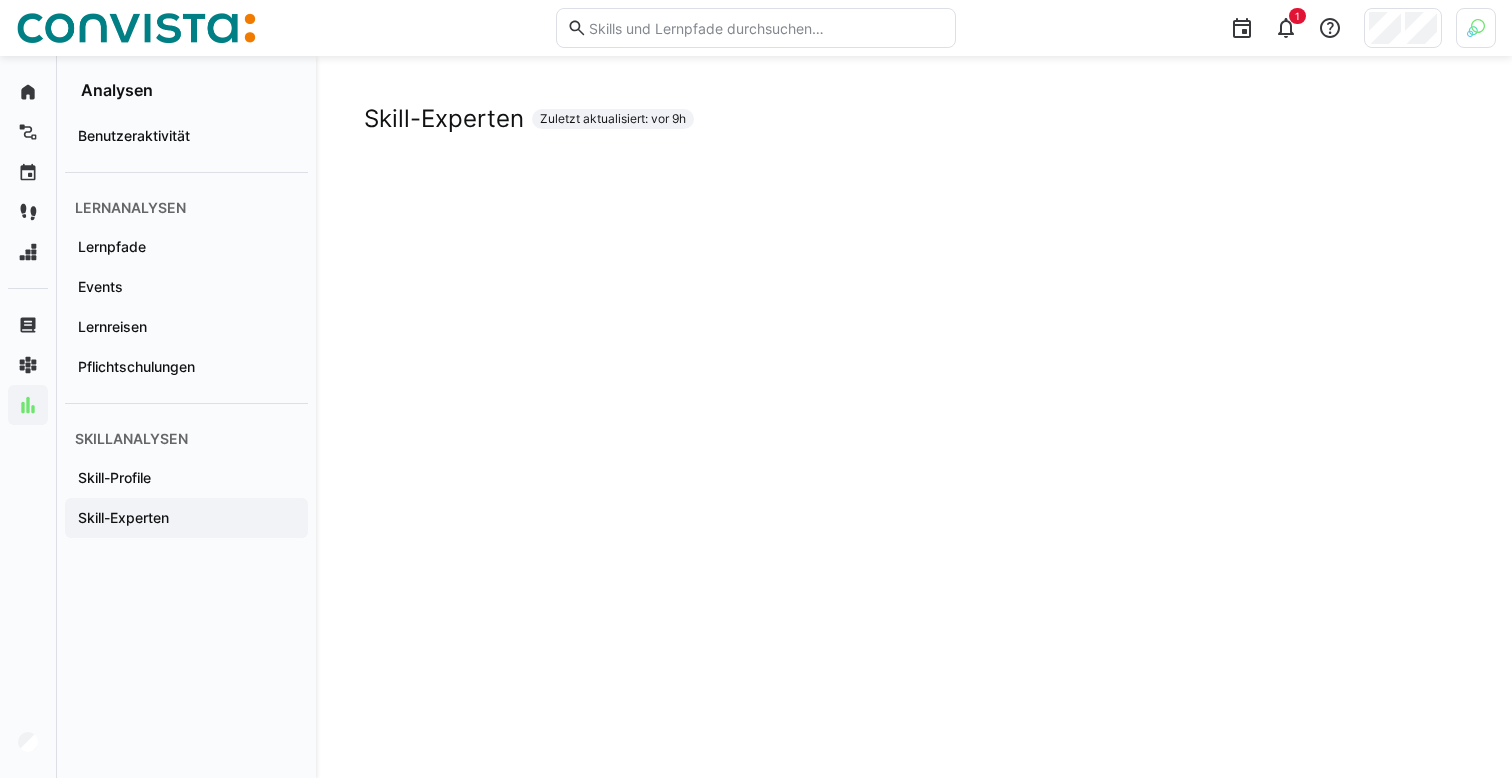scroll, scrollTop: 0, scrollLeft: 0, axis: both 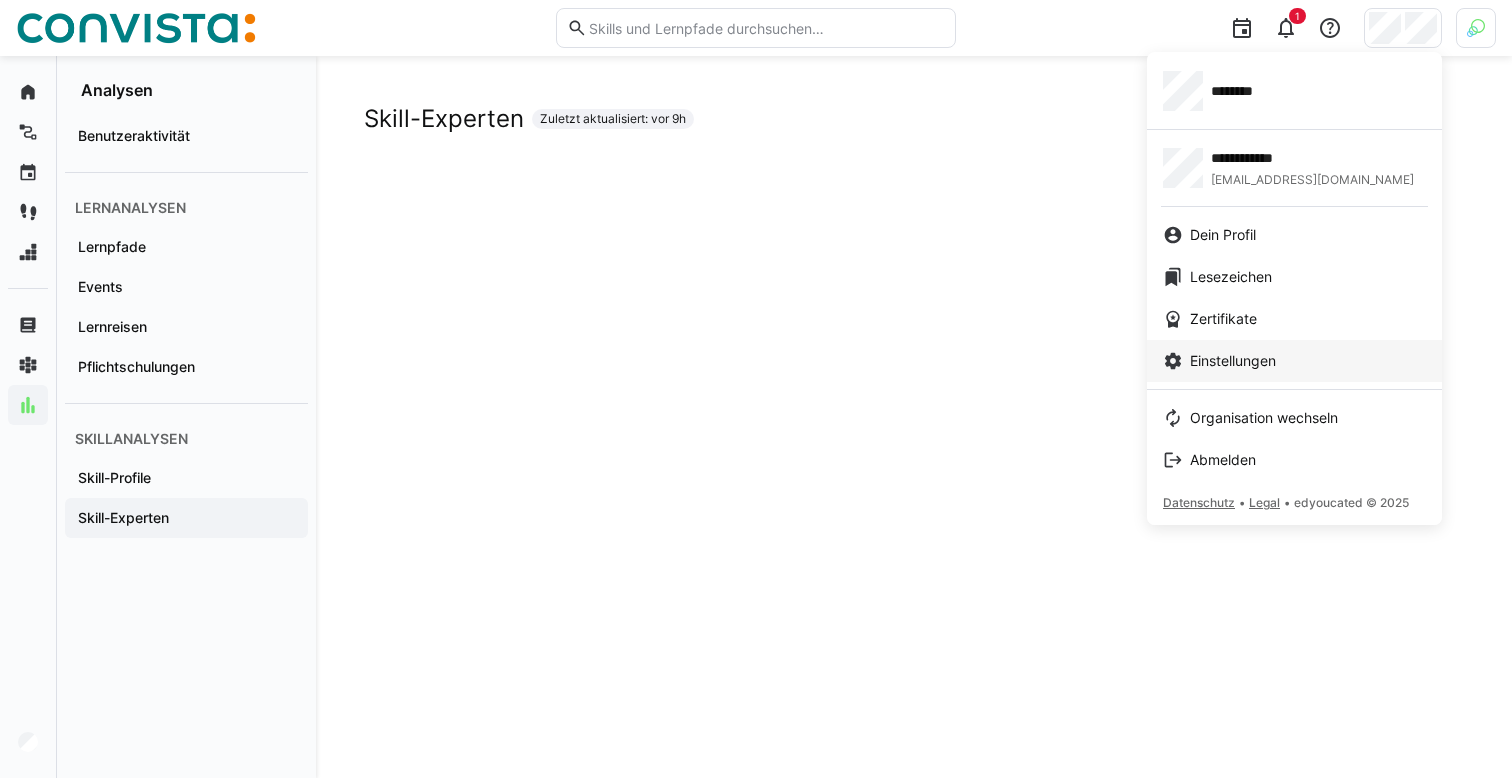 click on "Einstellungen" at bounding box center (1294, 361) 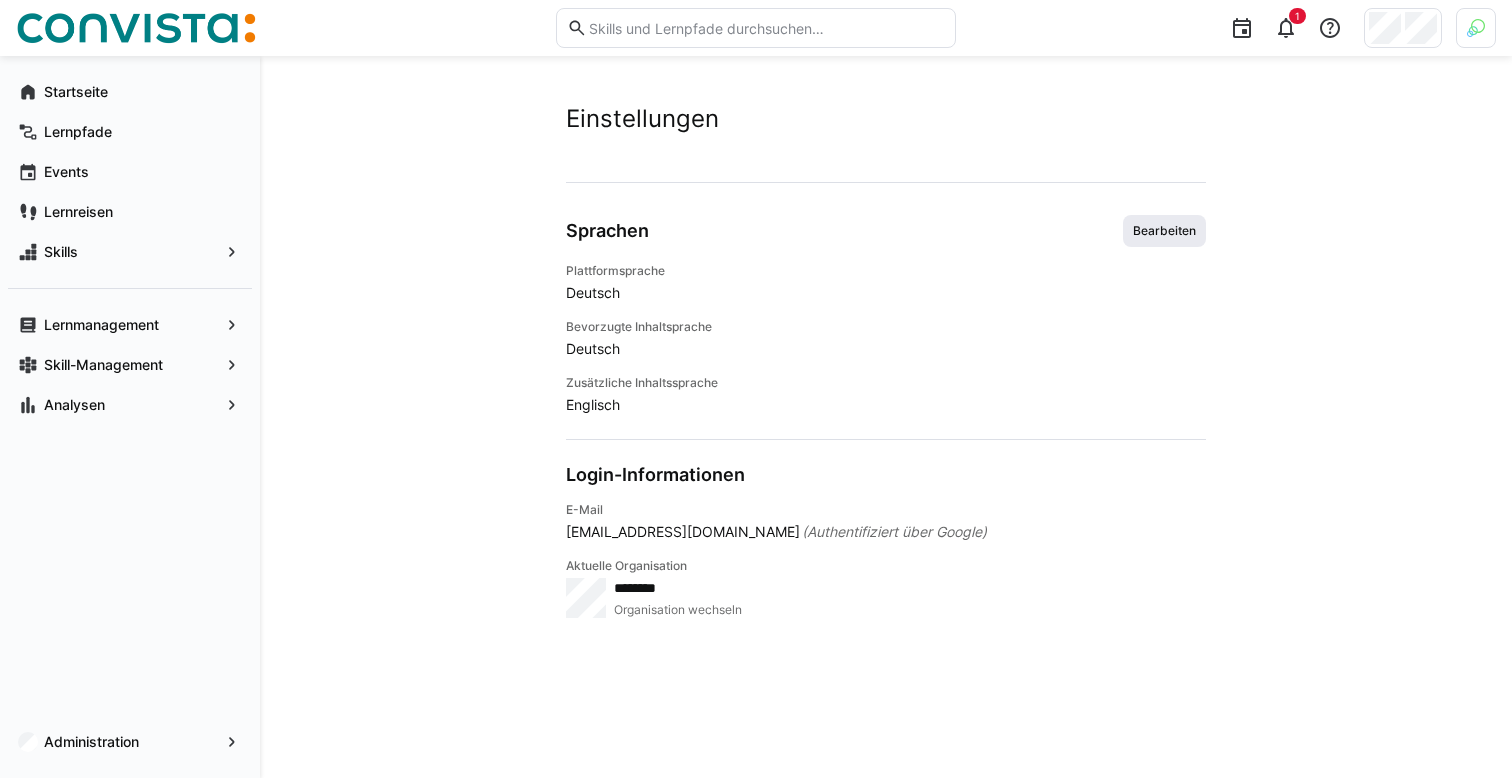 click on "Bearbeiten" 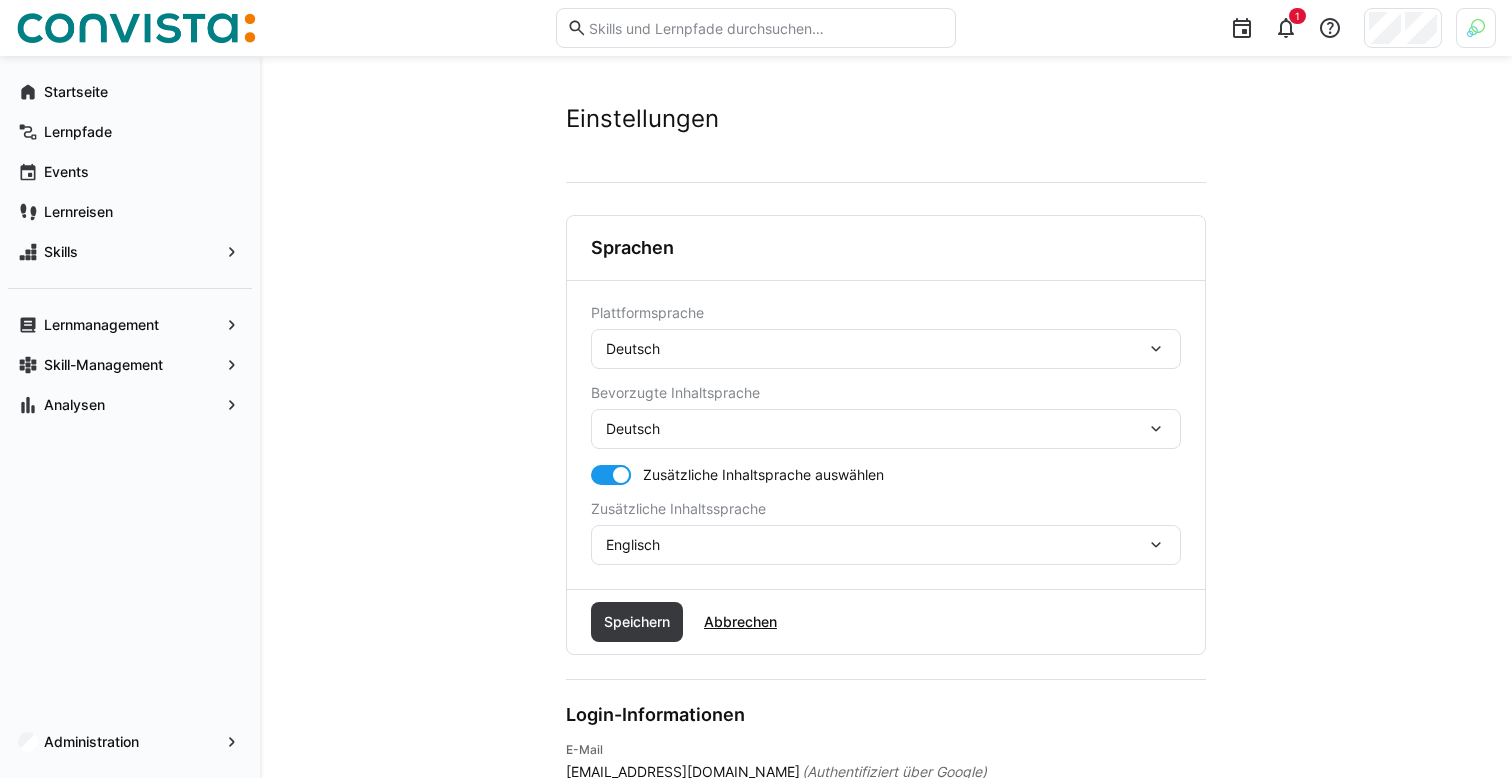 click on "Deutsch" 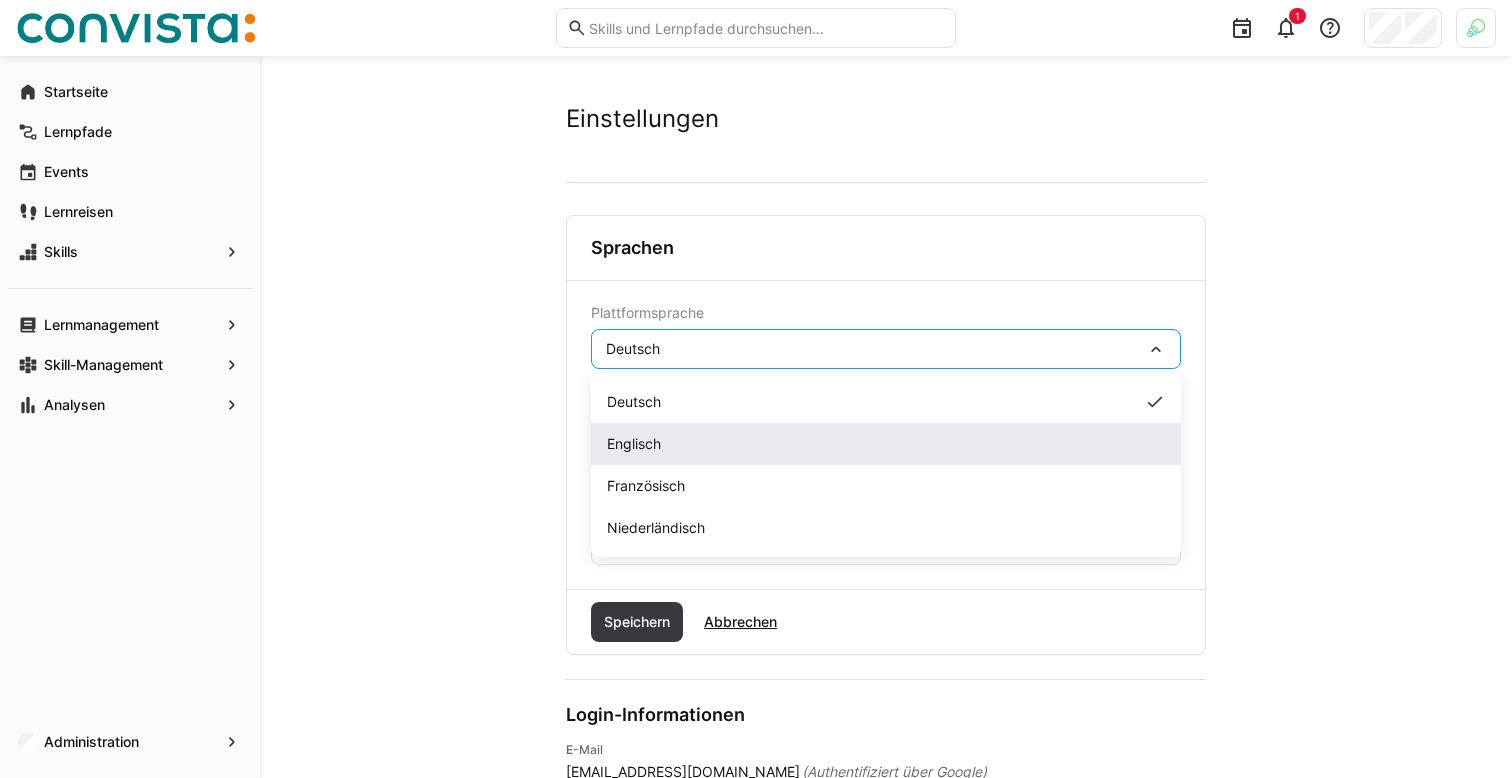 click on "Englisch" 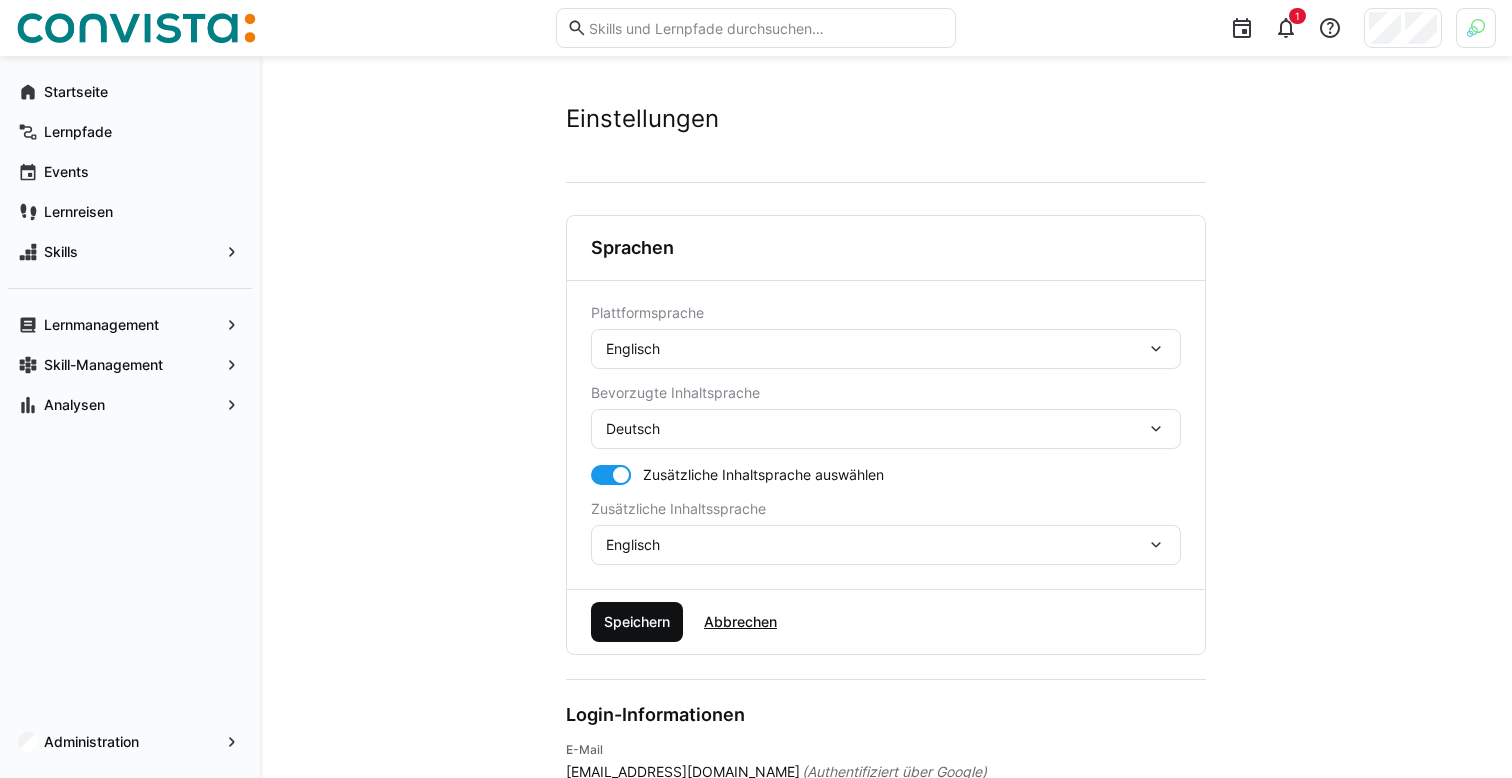 click on "Speichern" 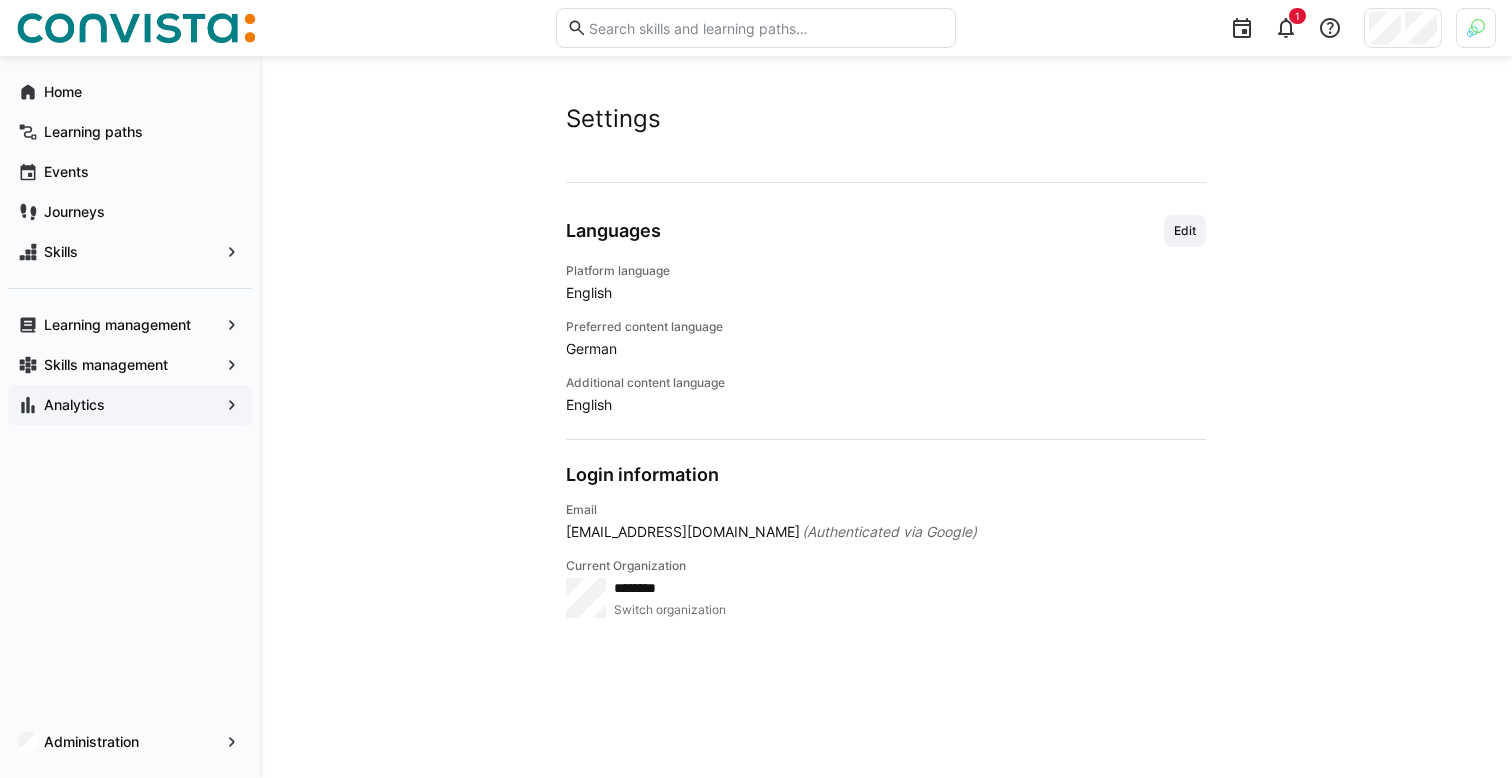 click on "Analytics" 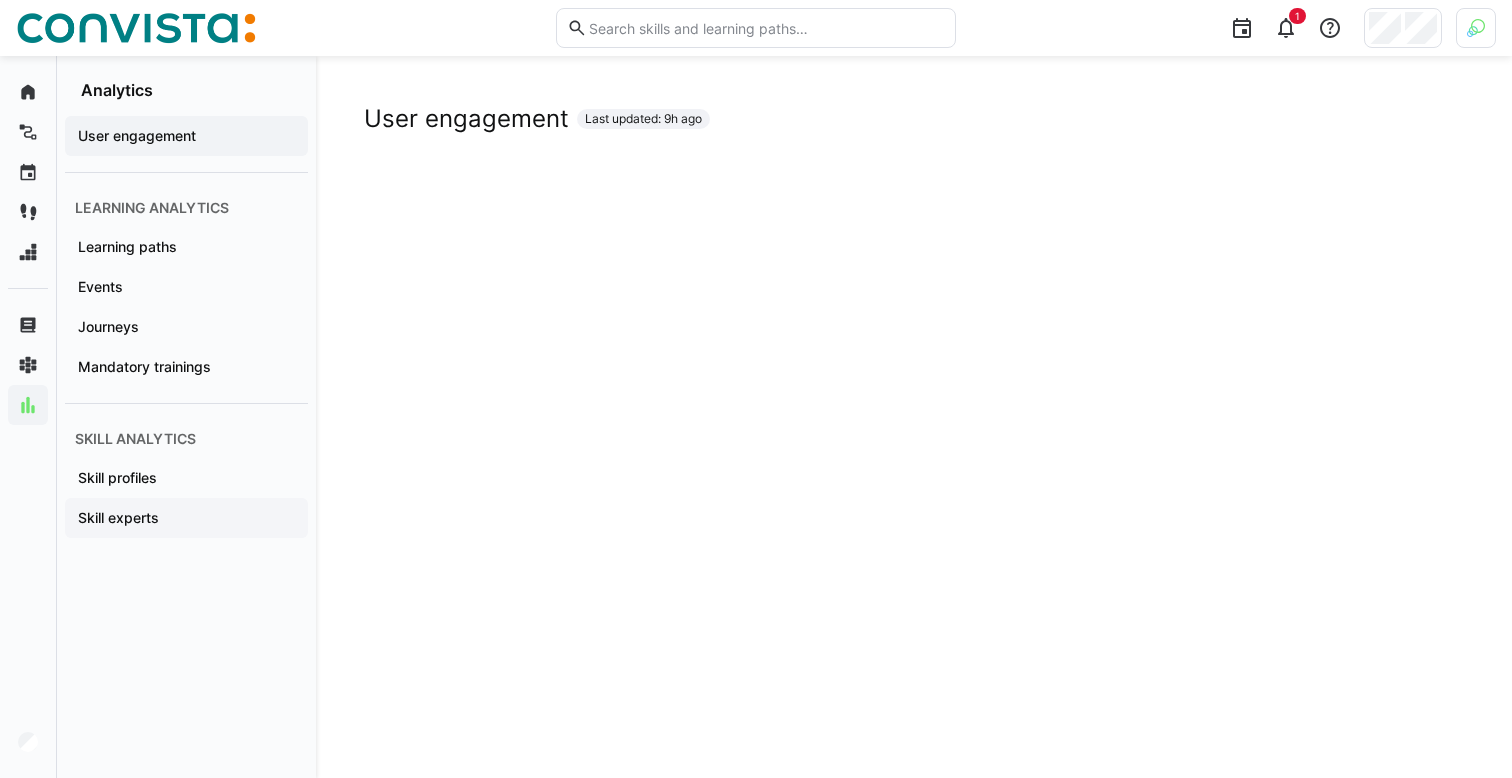 click on "Skill experts" 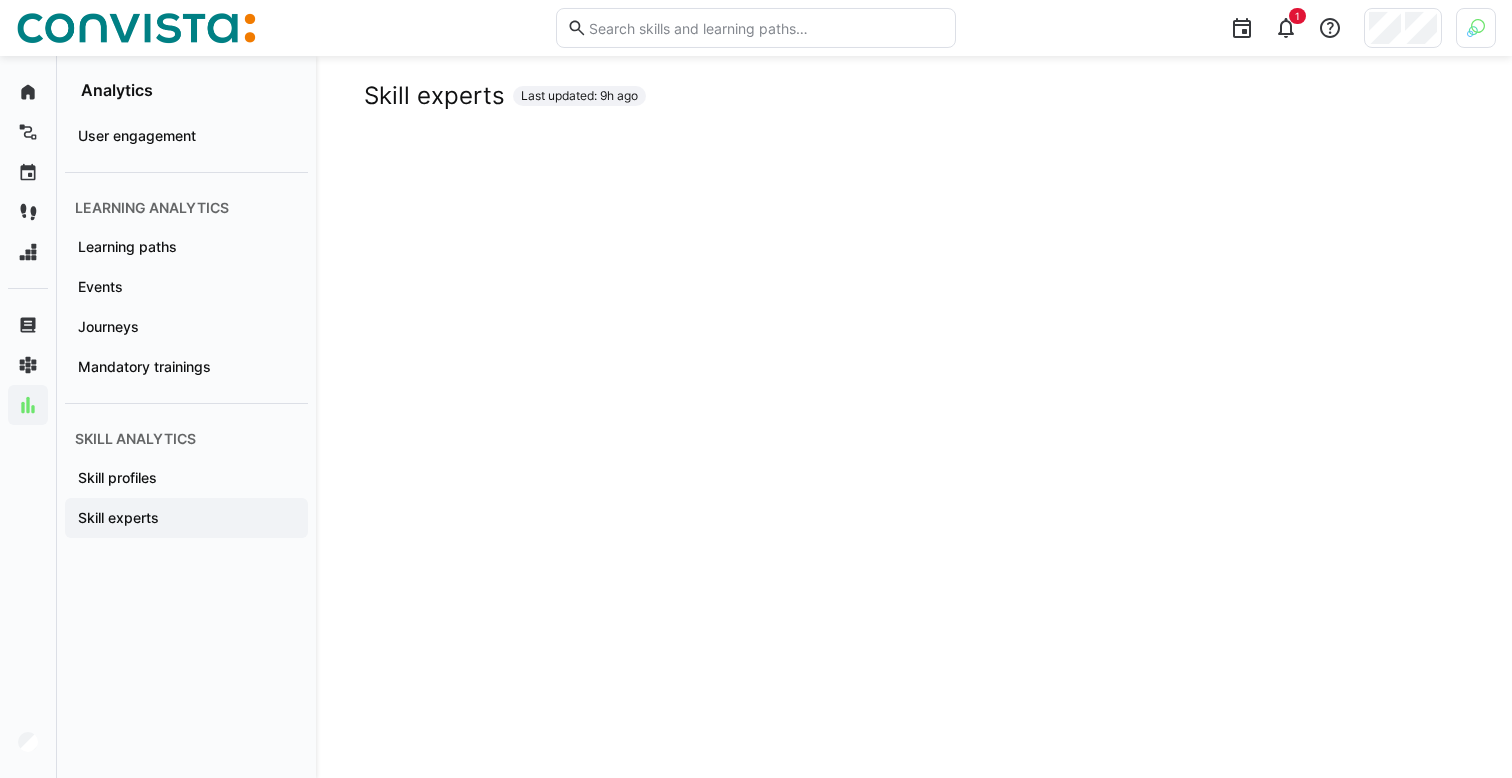 scroll, scrollTop: 14, scrollLeft: 0, axis: vertical 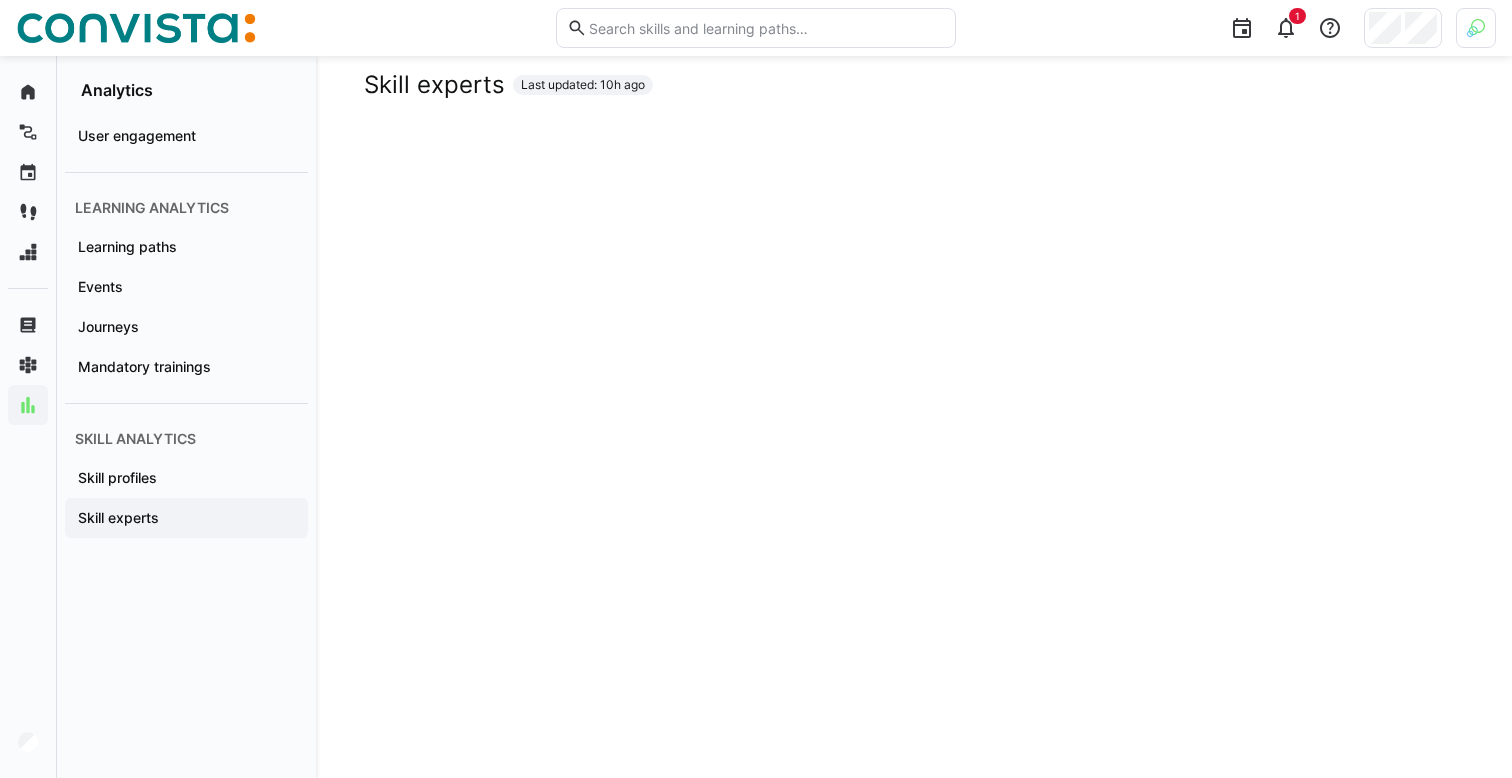 click on "Skill experts Last updated: 10h ago" 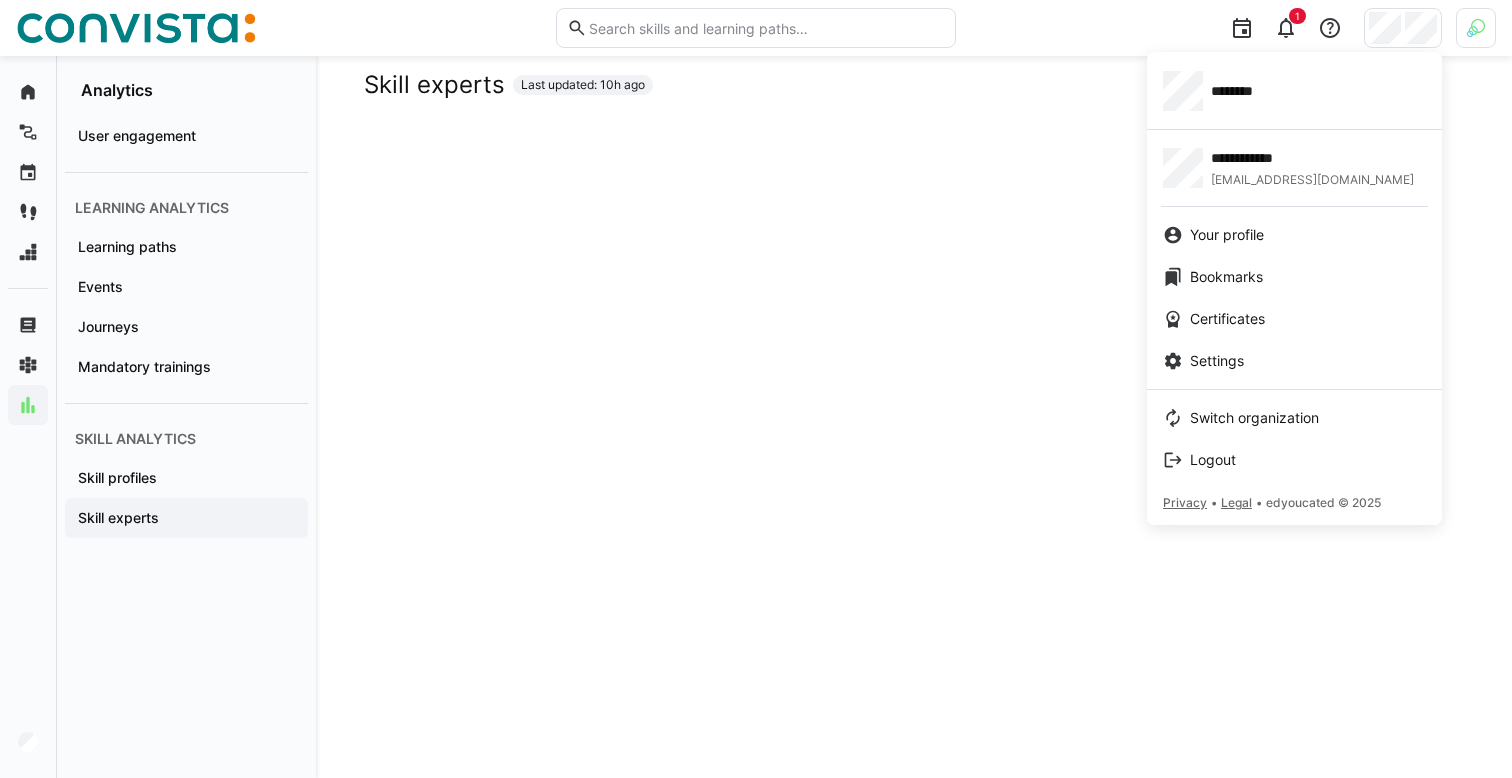 click at bounding box center (756, 389) 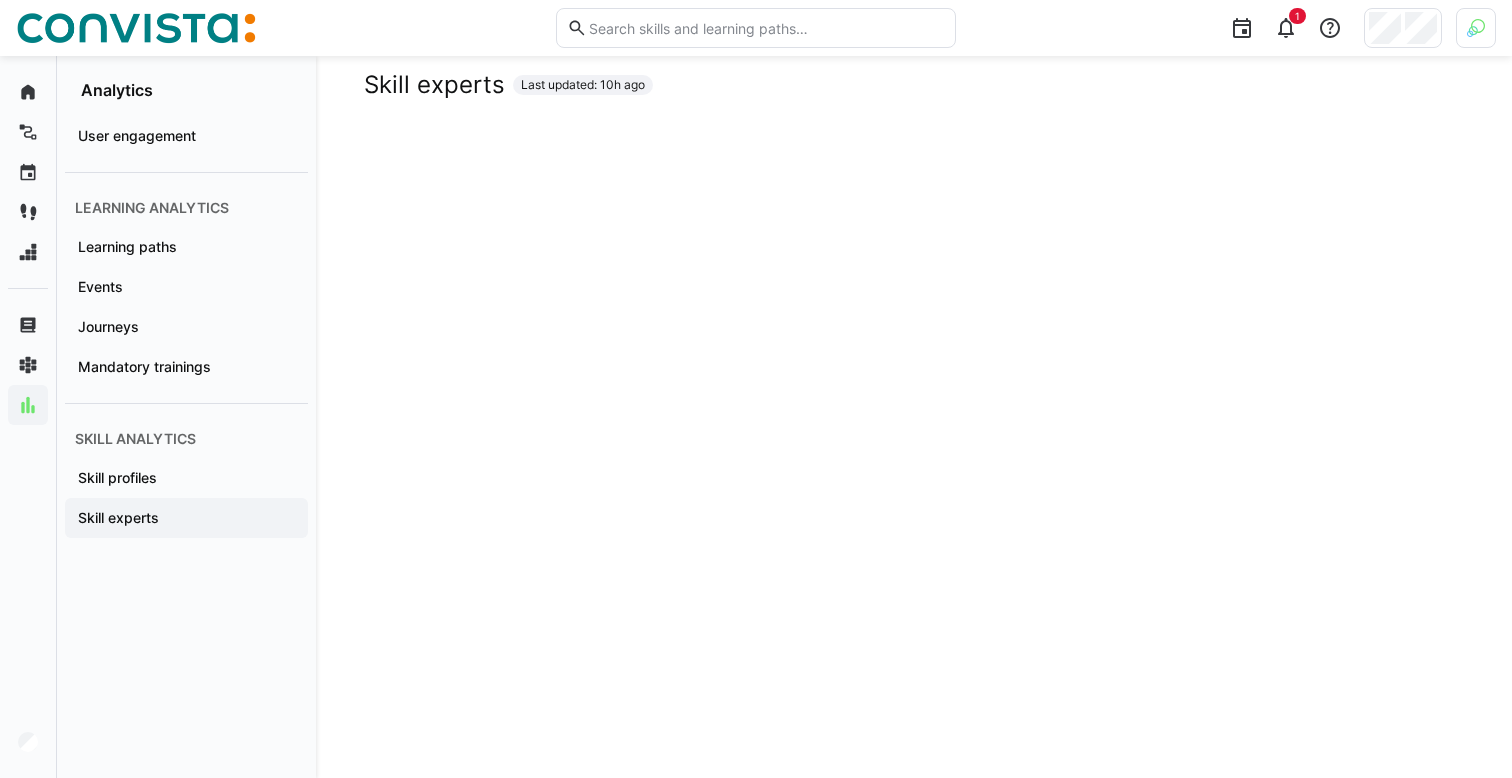 scroll, scrollTop: 0, scrollLeft: 0, axis: both 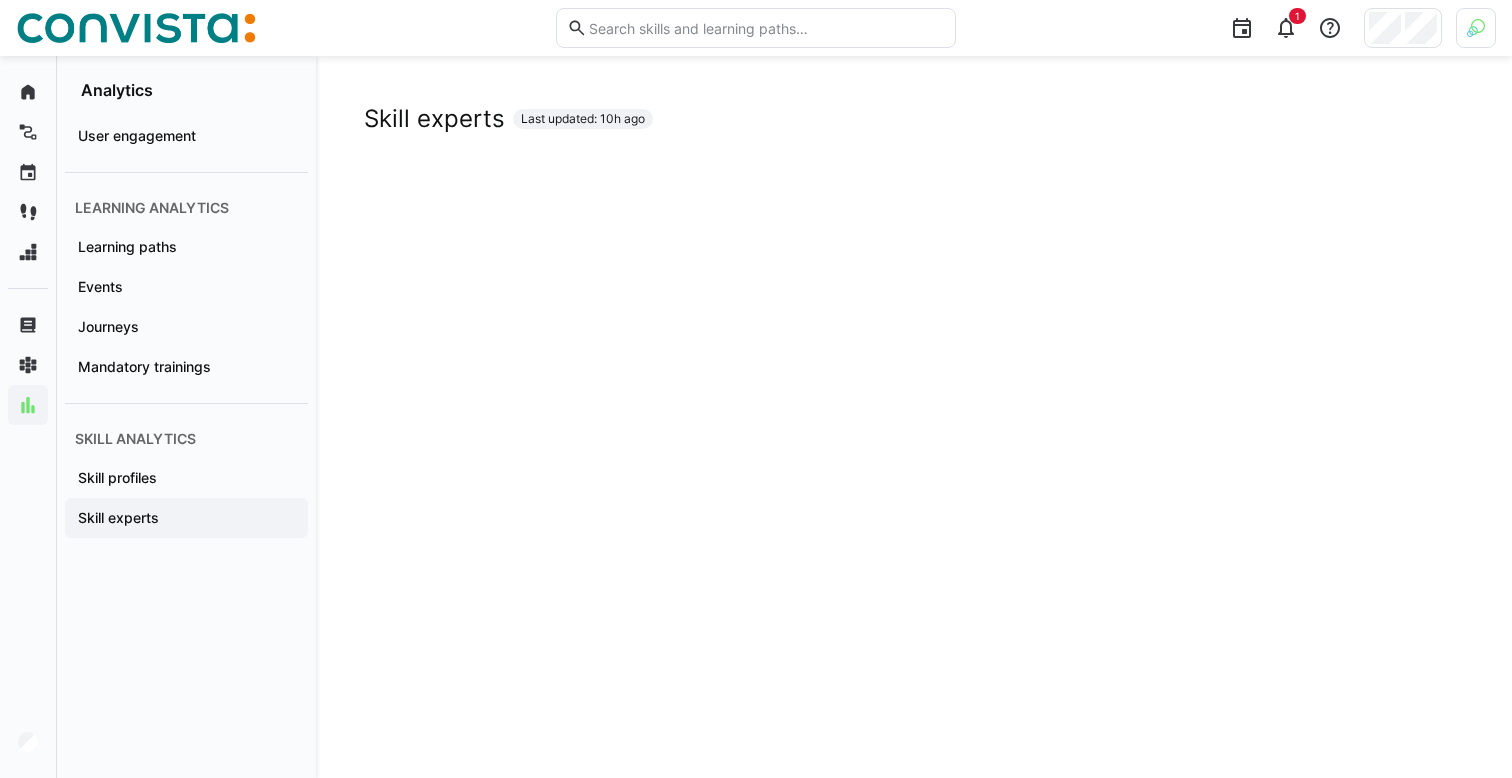 click on "Skill experts Last updated: 10h ago" 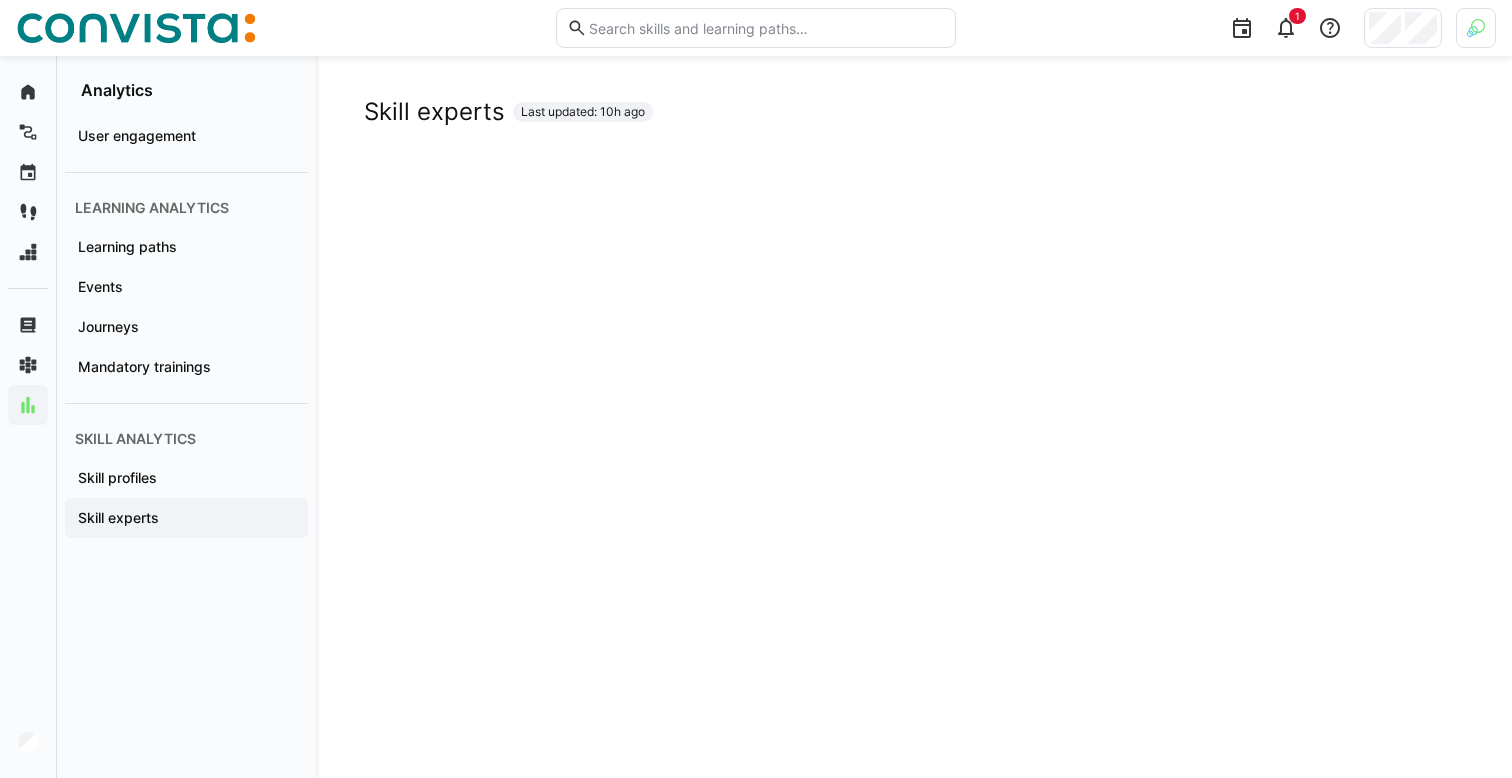 scroll, scrollTop: 0, scrollLeft: 0, axis: both 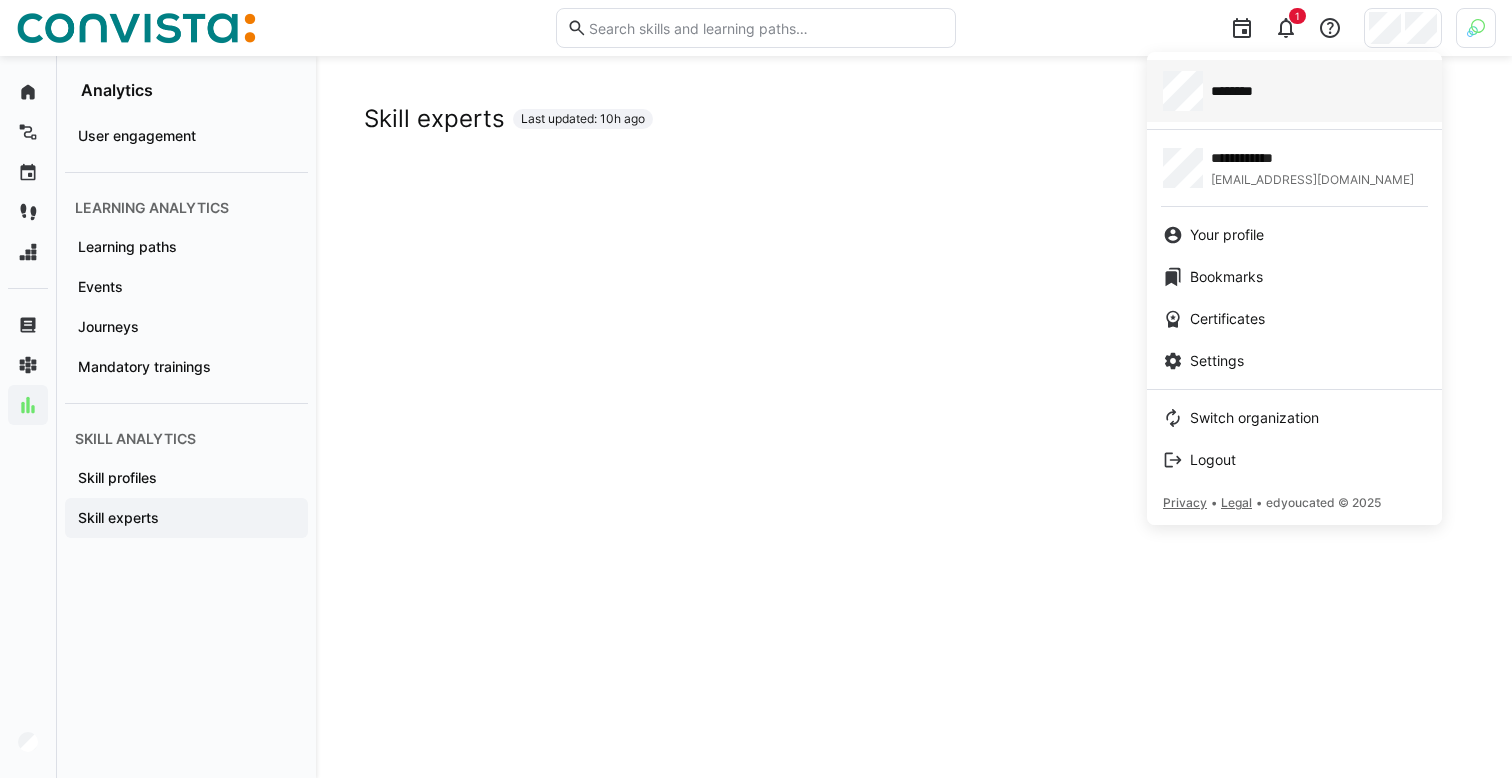 click on "********" at bounding box center [1294, 91] 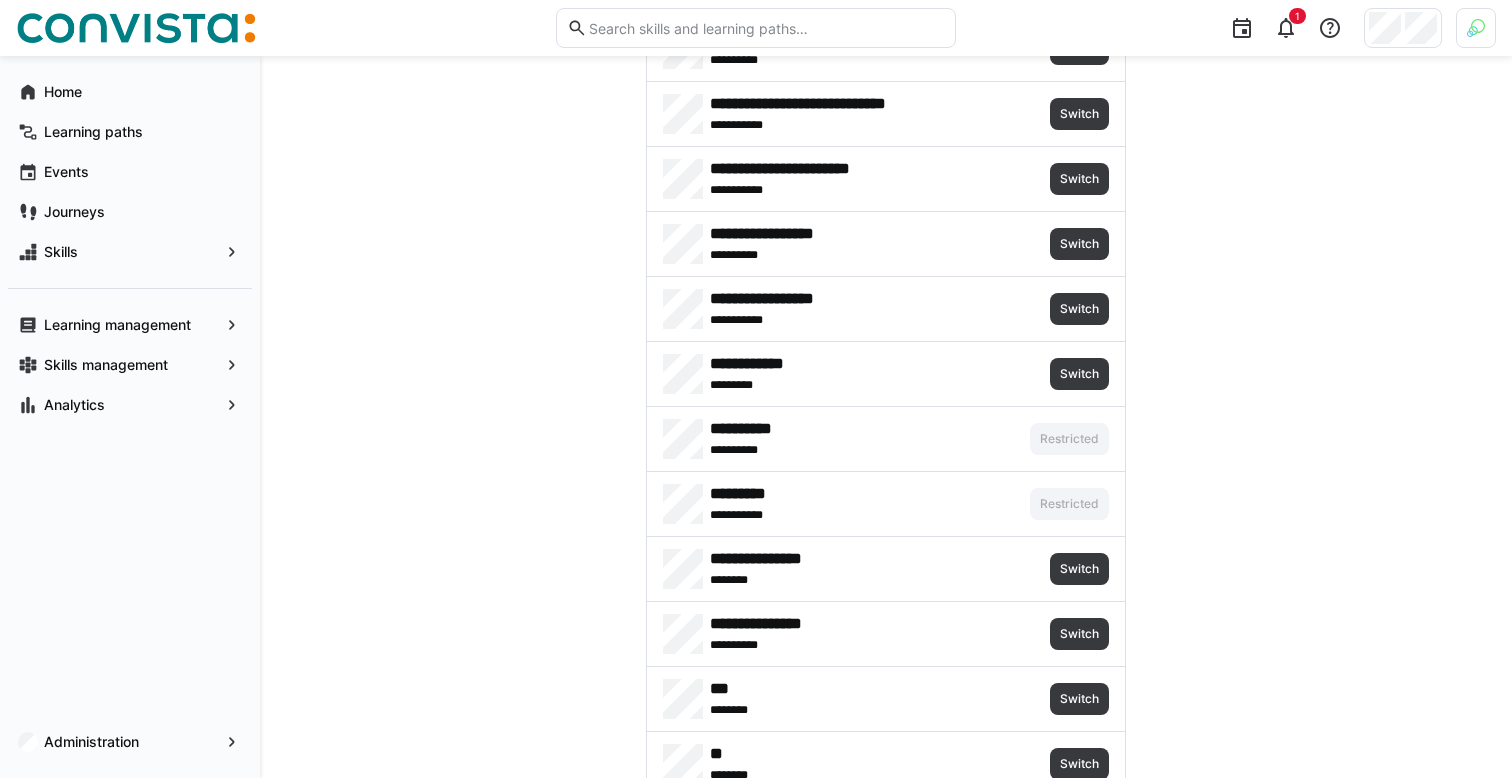scroll, scrollTop: 1864, scrollLeft: 0, axis: vertical 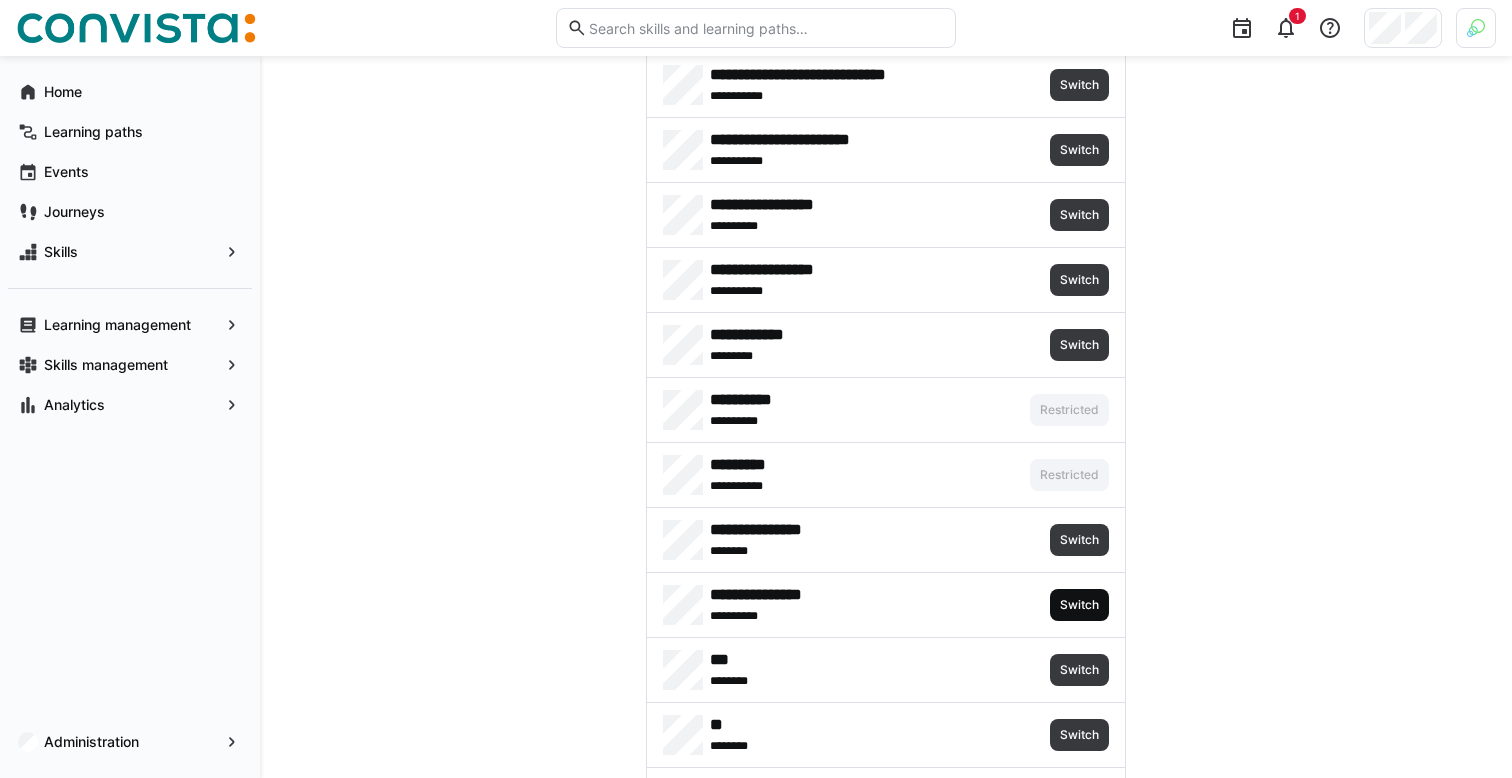 click on "Switch" 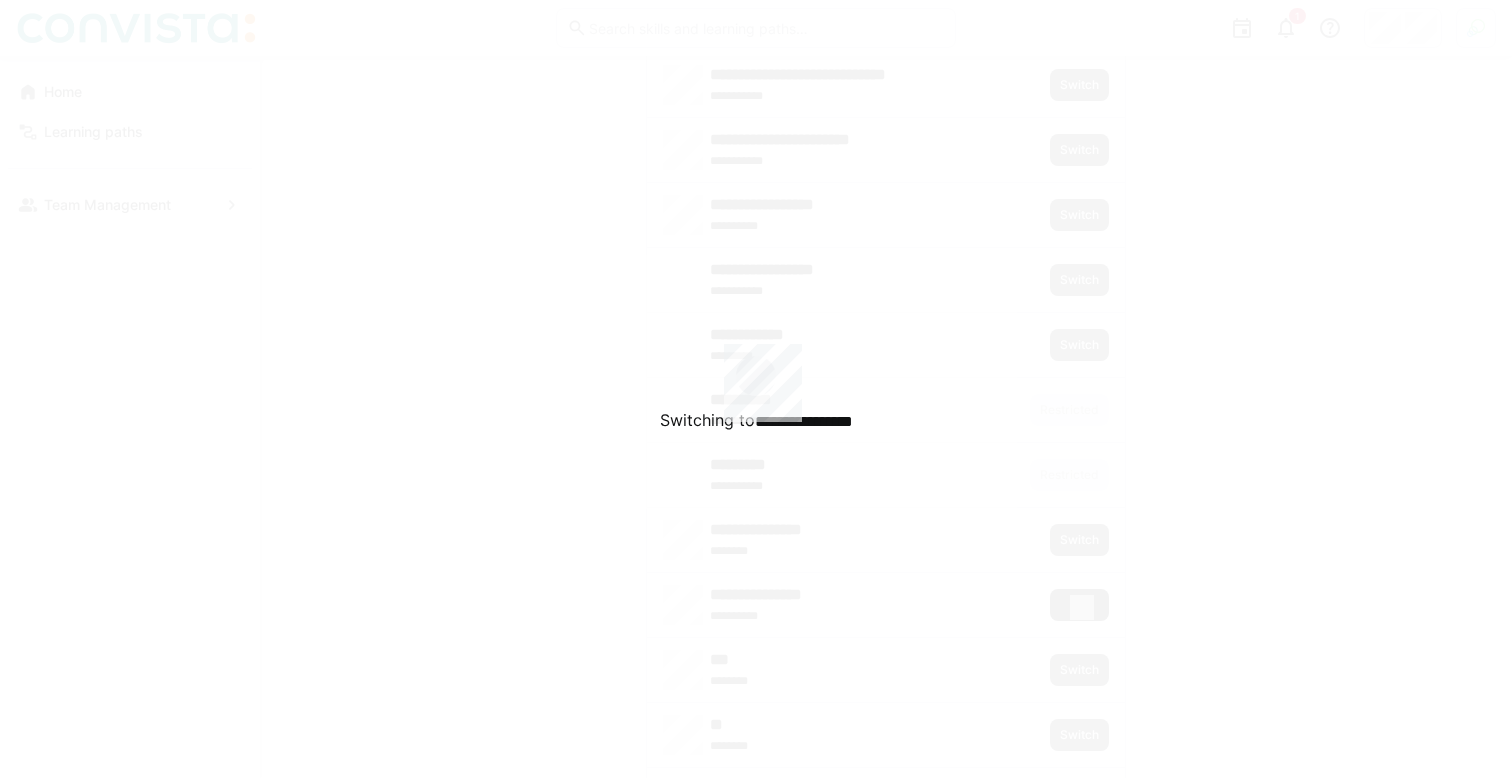 scroll, scrollTop: 0, scrollLeft: 0, axis: both 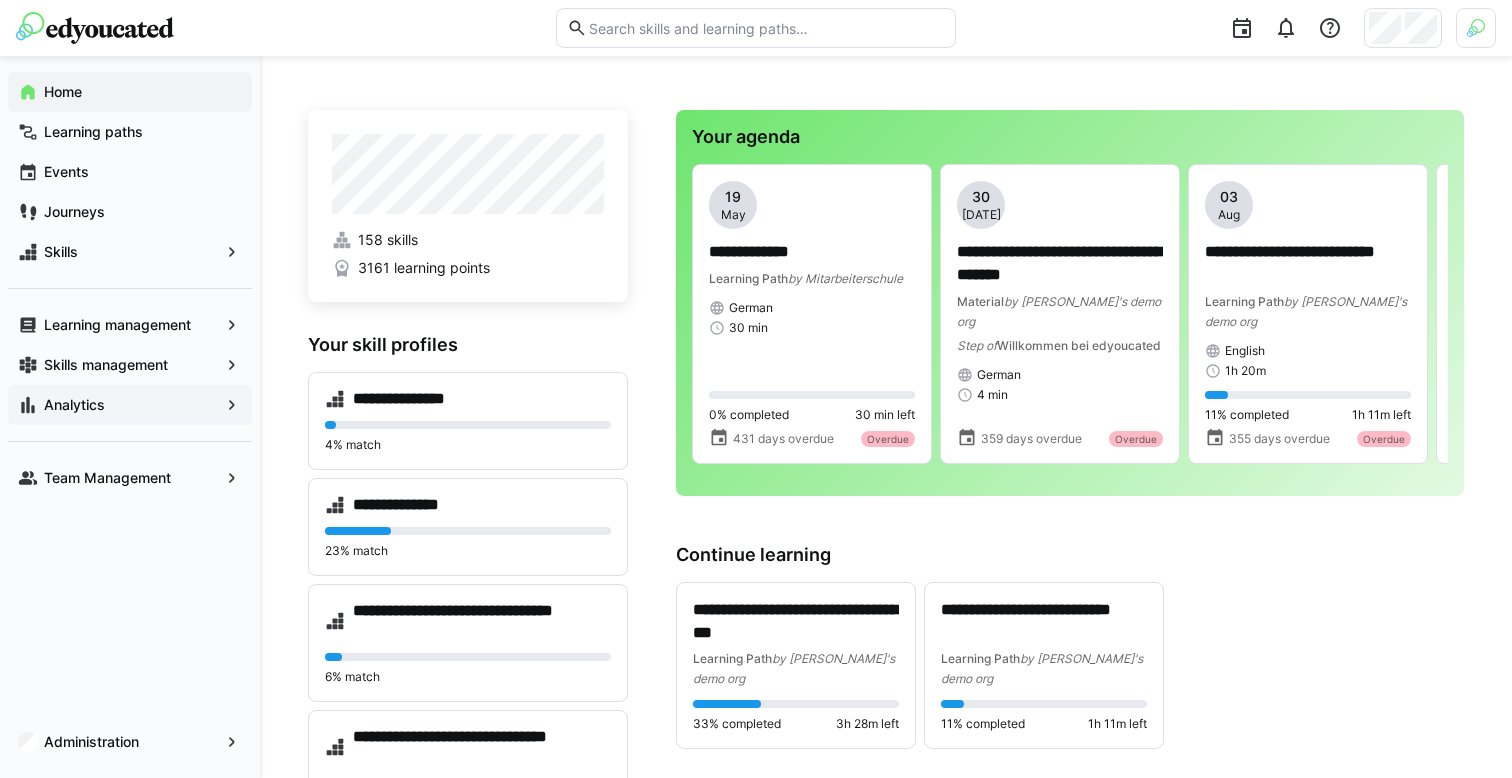 click on "Analytics" 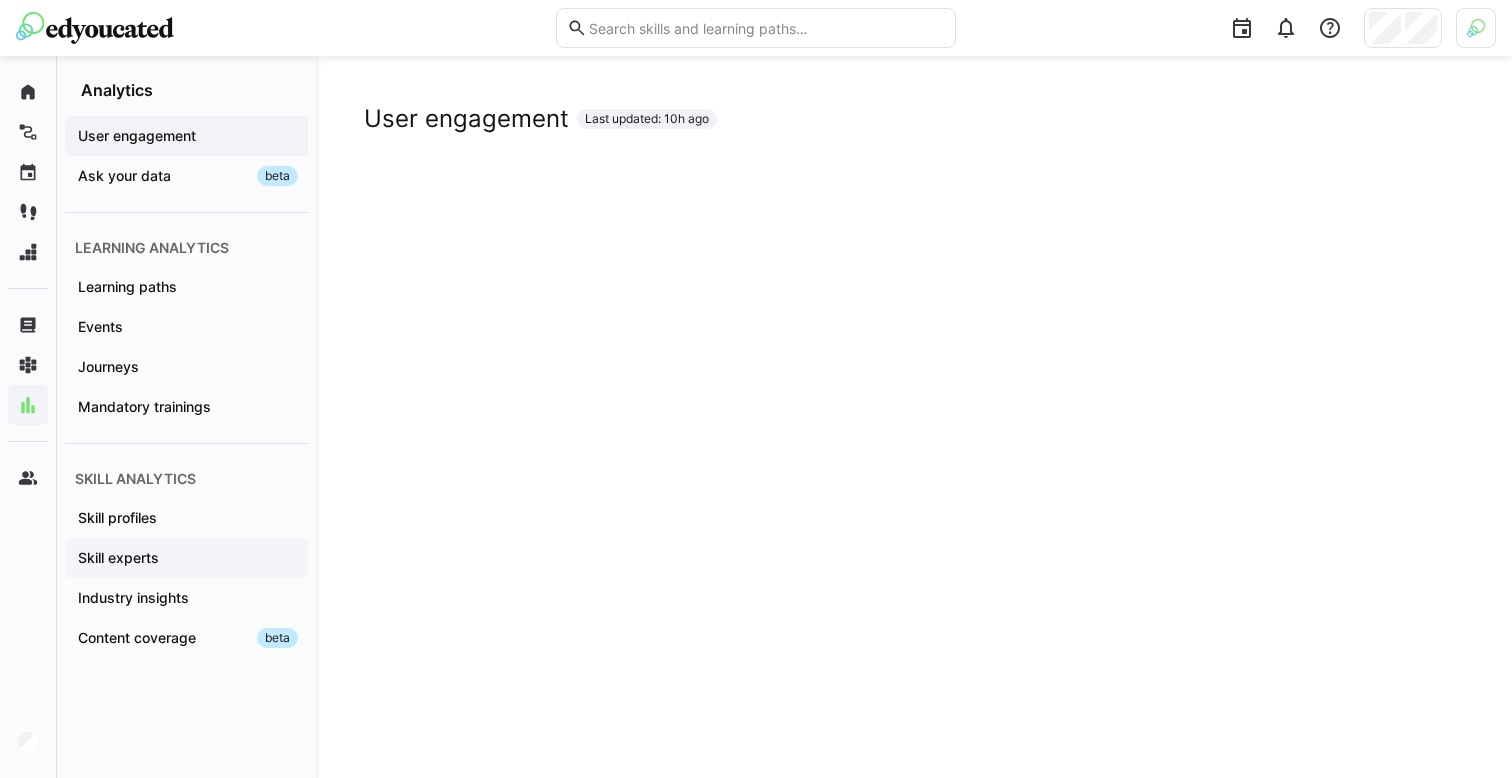 click on "Skill experts" 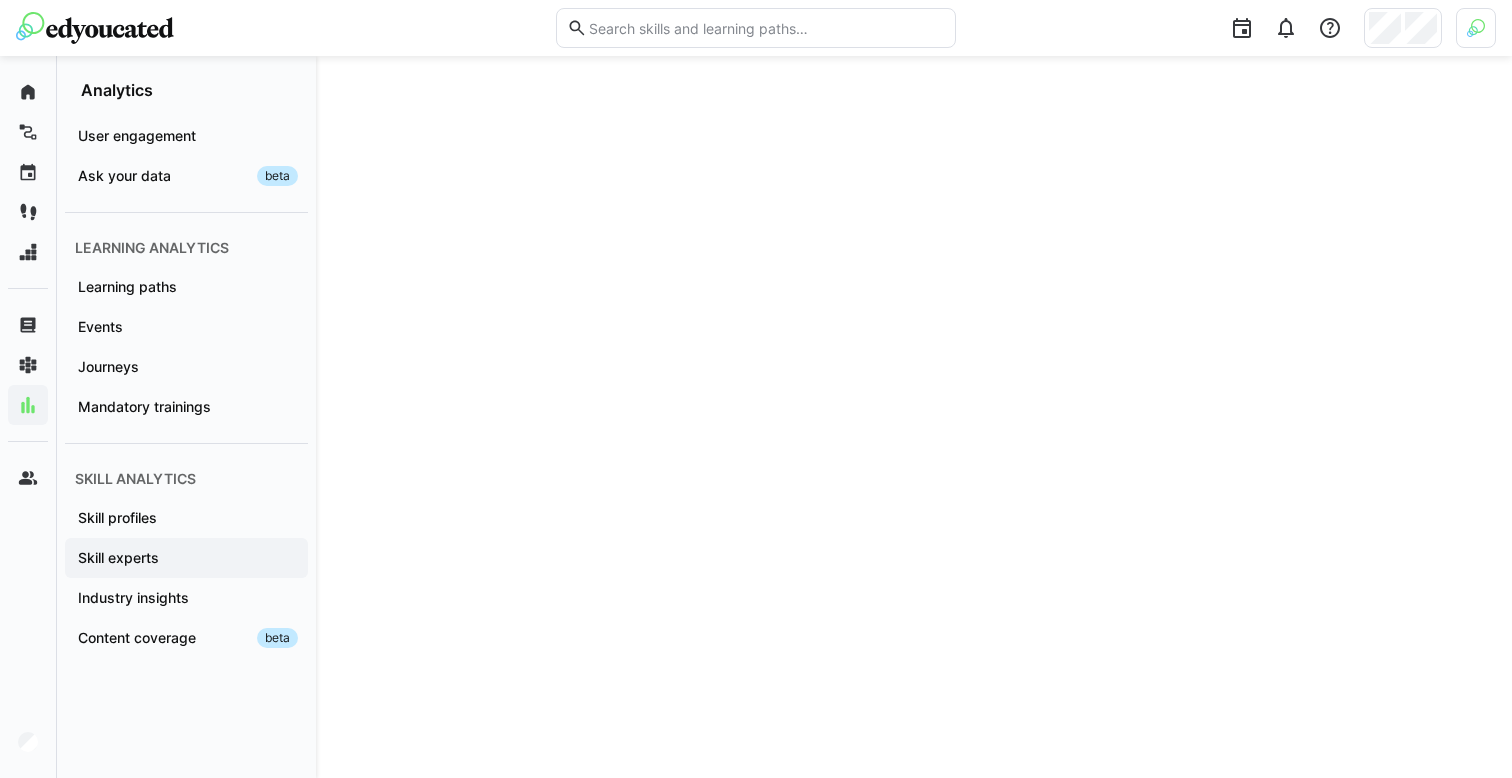 scroll, scrollTop: 126, scrollLeft: 0, axis: vertical 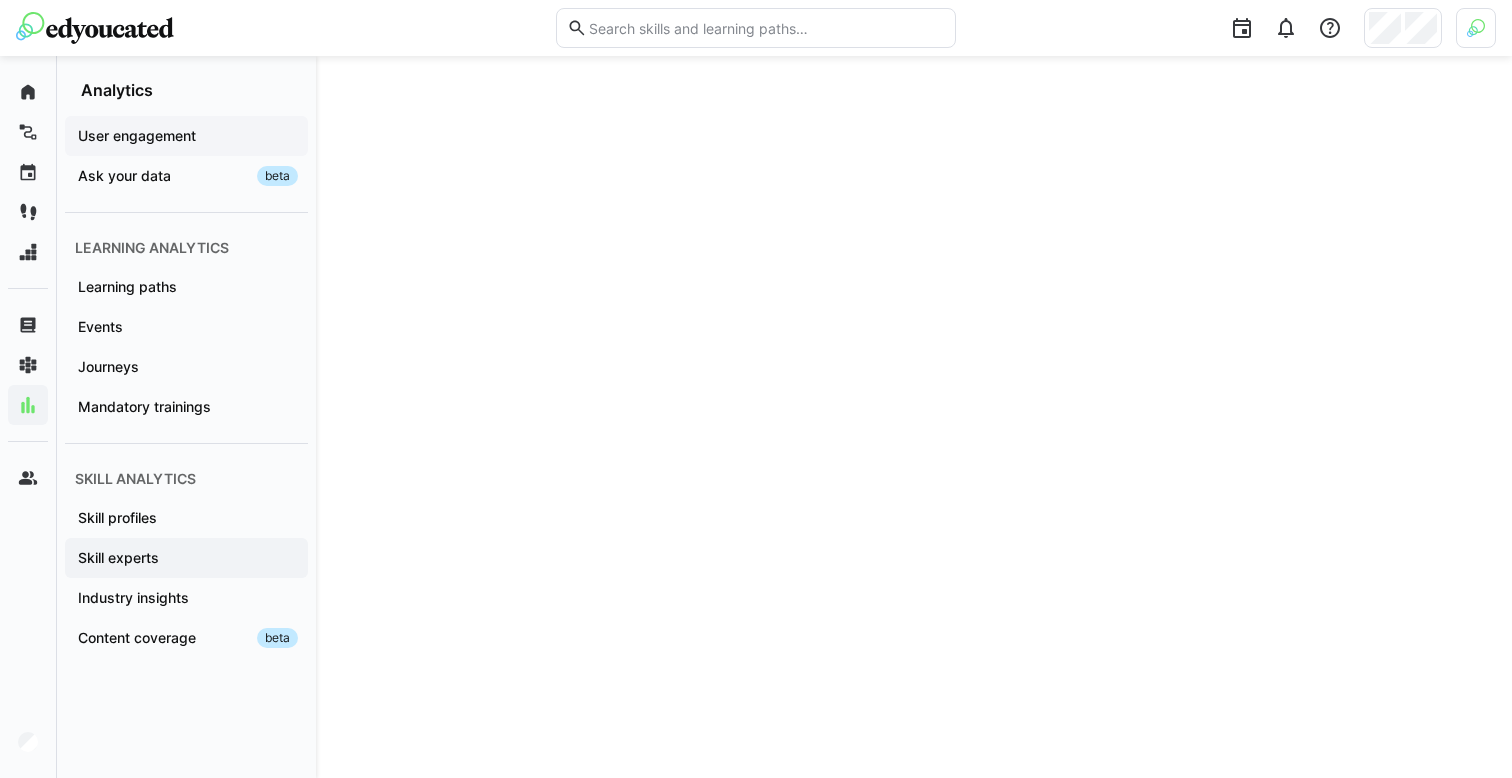 click on "User engagement" 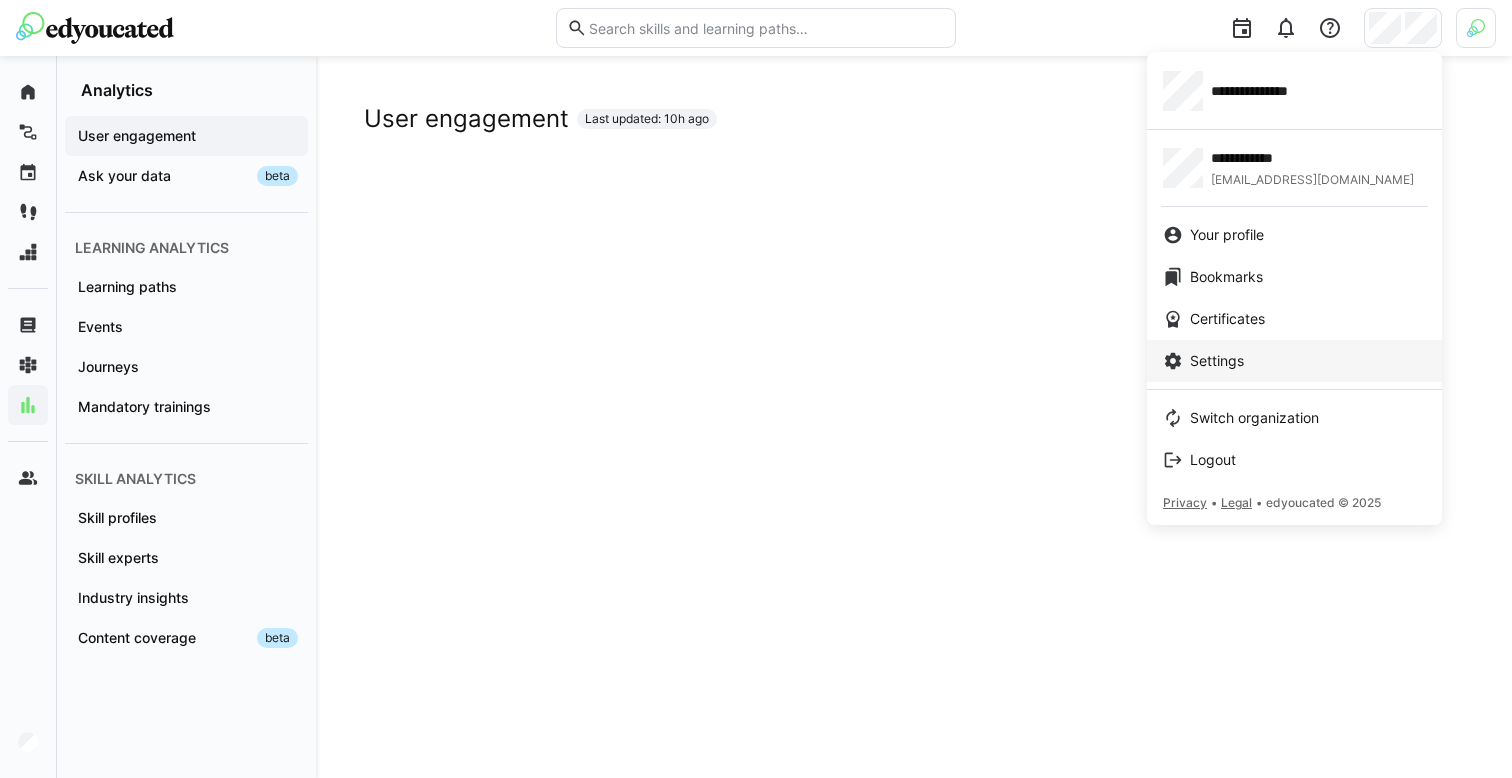 click on "Settings" at bounding box center [1294, 361] 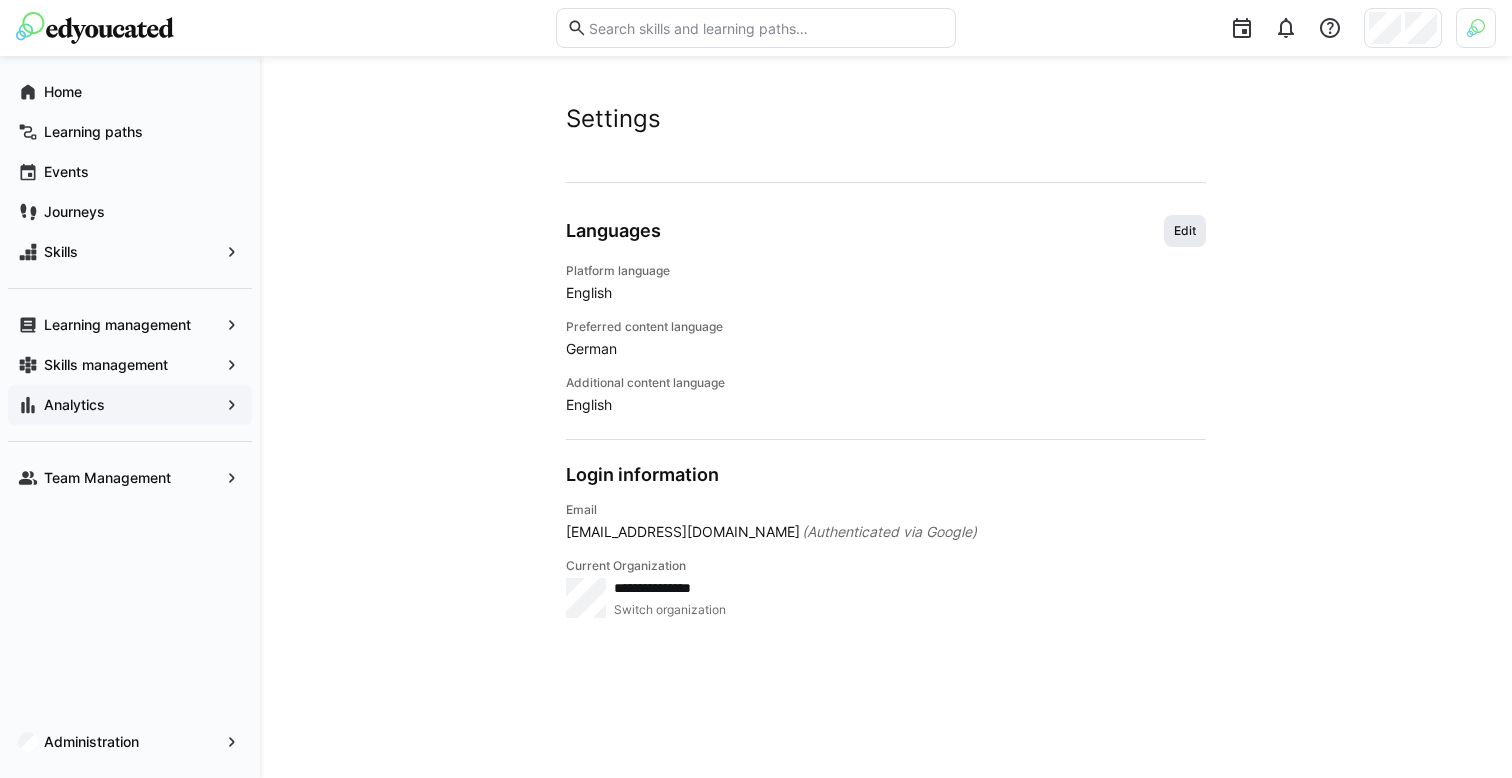click on "Edit" 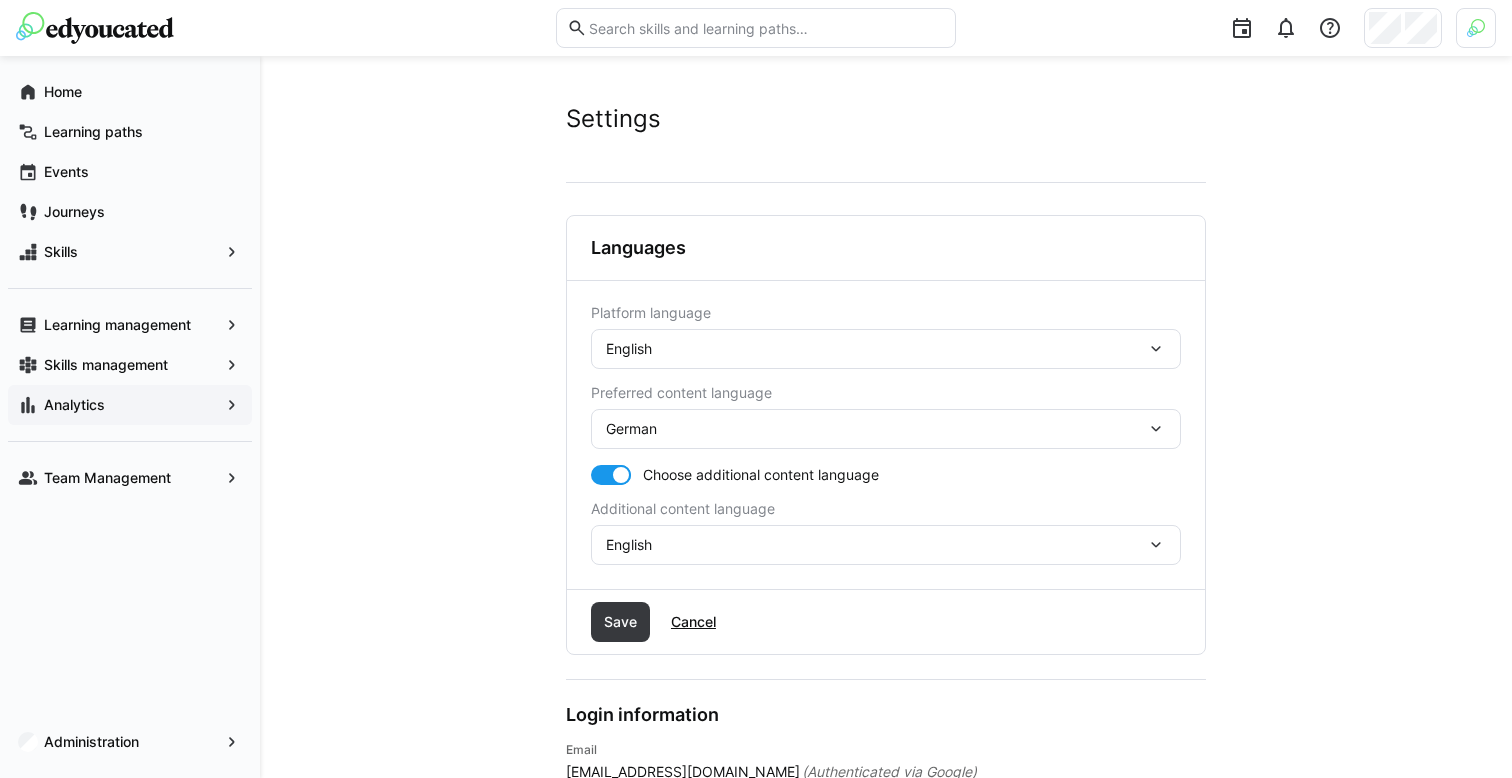 click on "English" 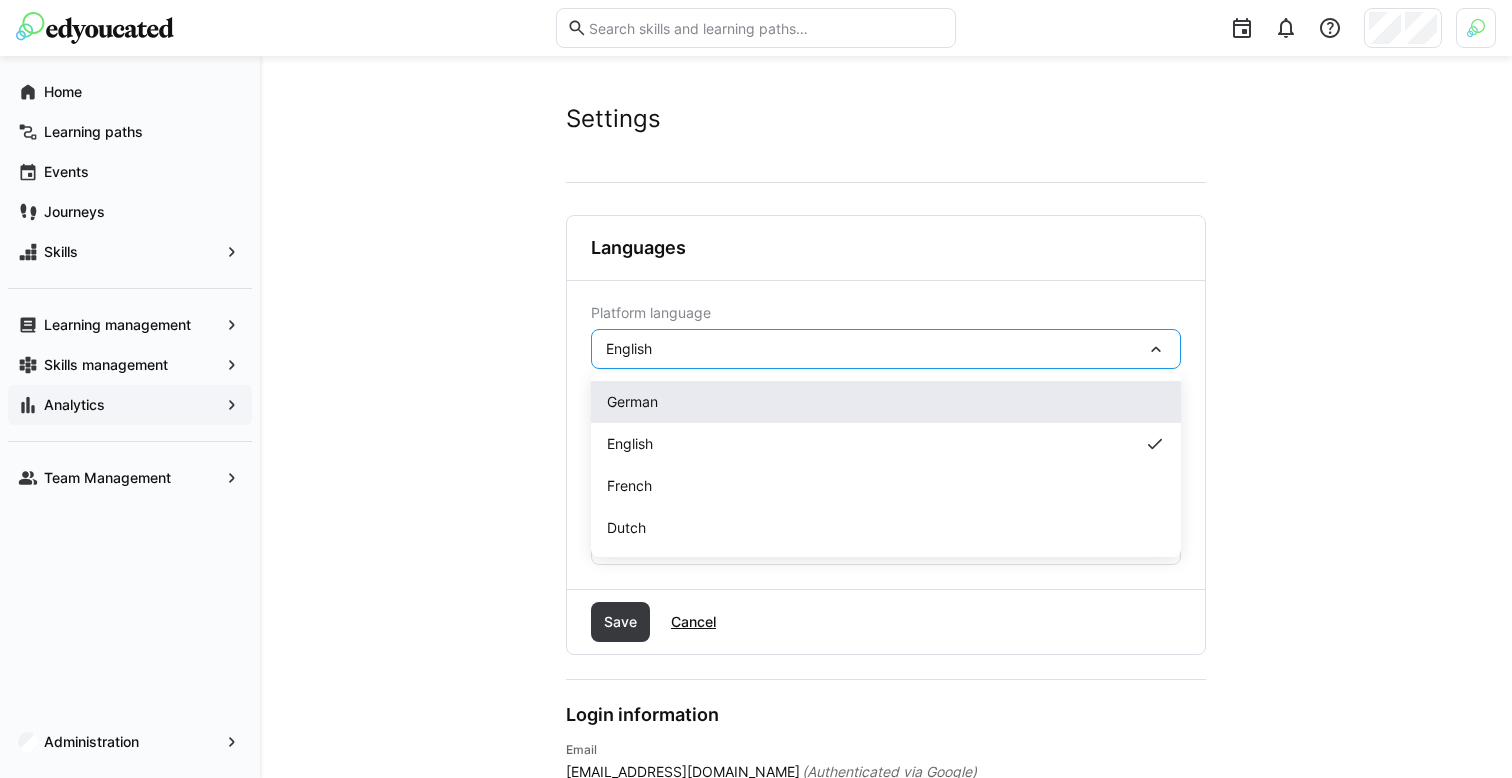 click on "German" 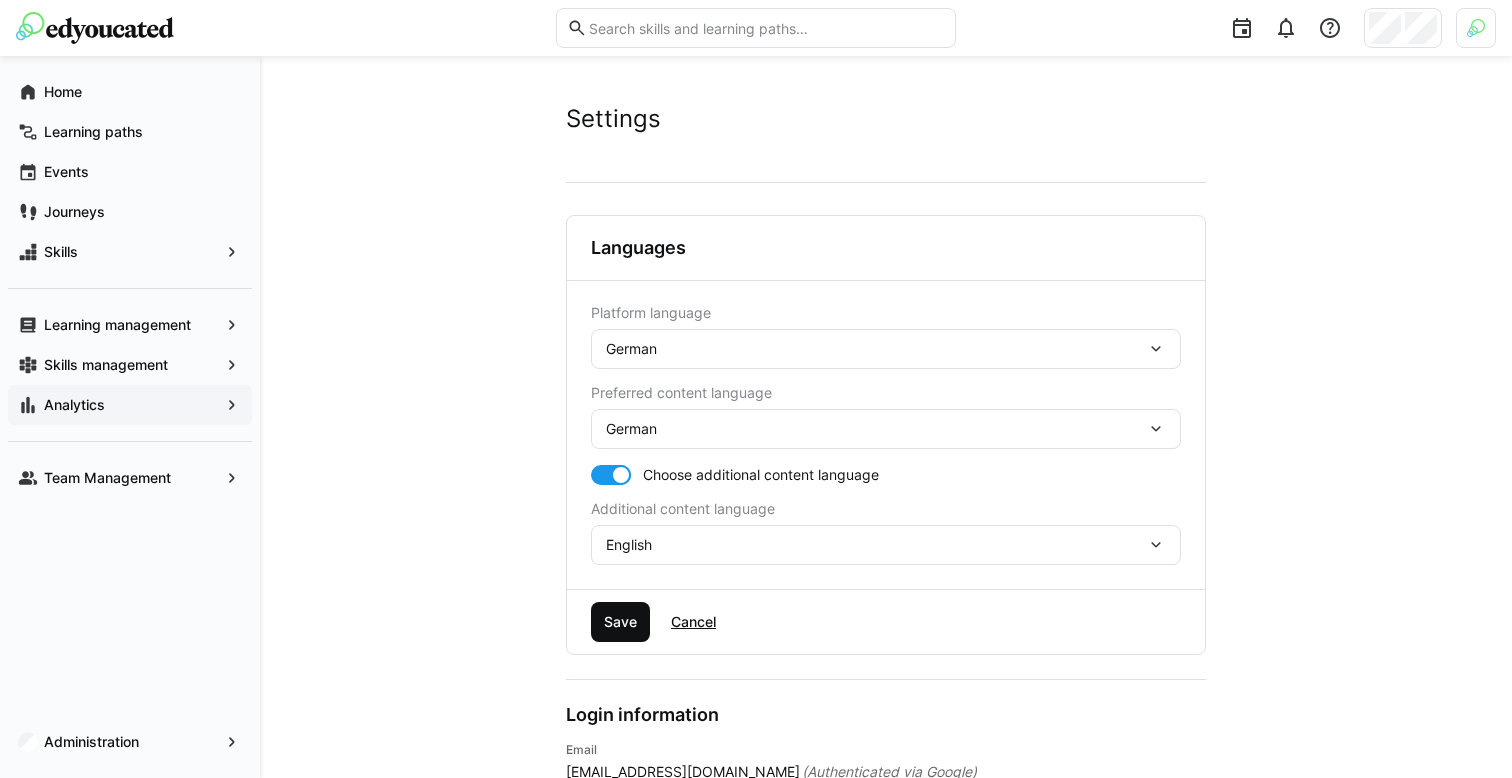click on "Save" 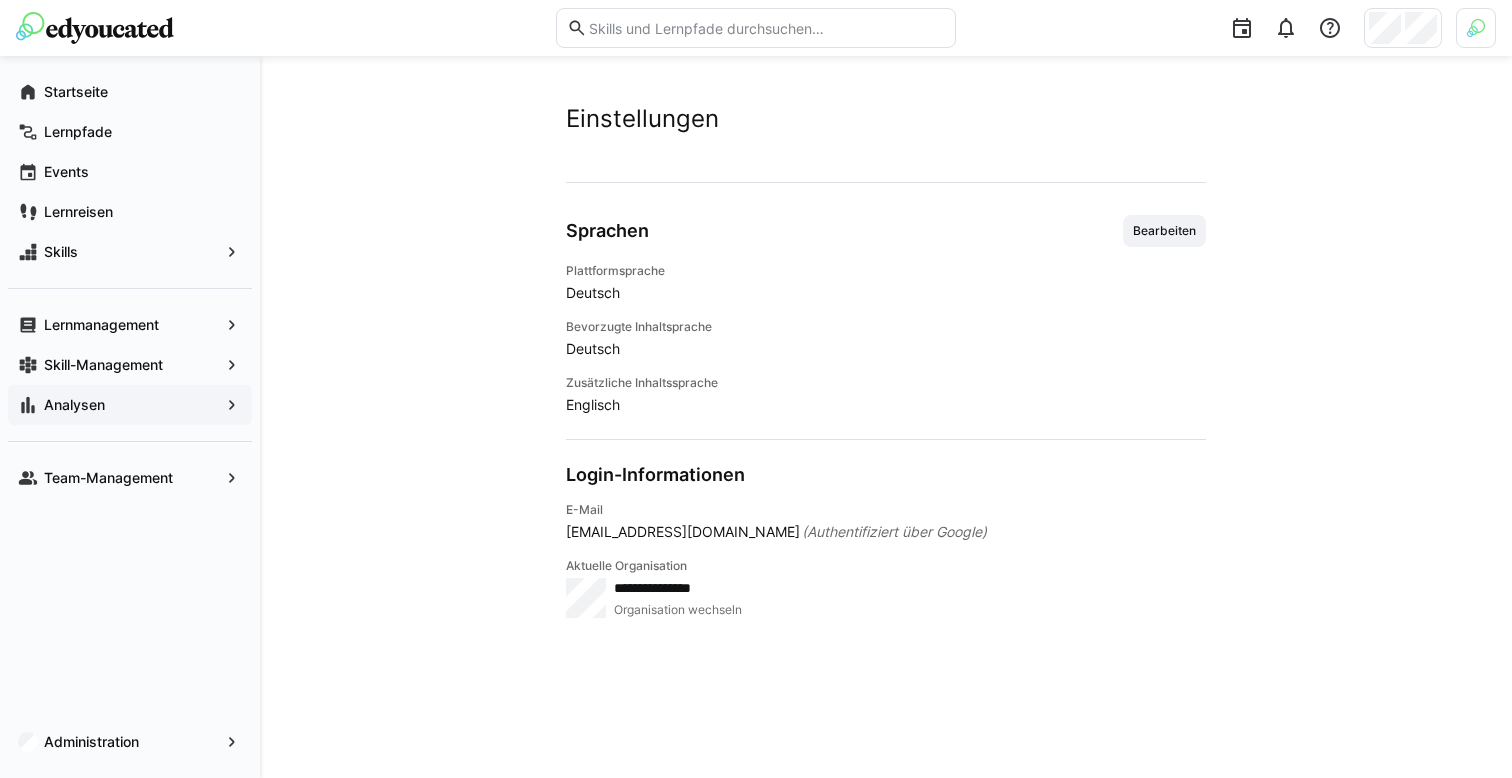 click on "Analysen" 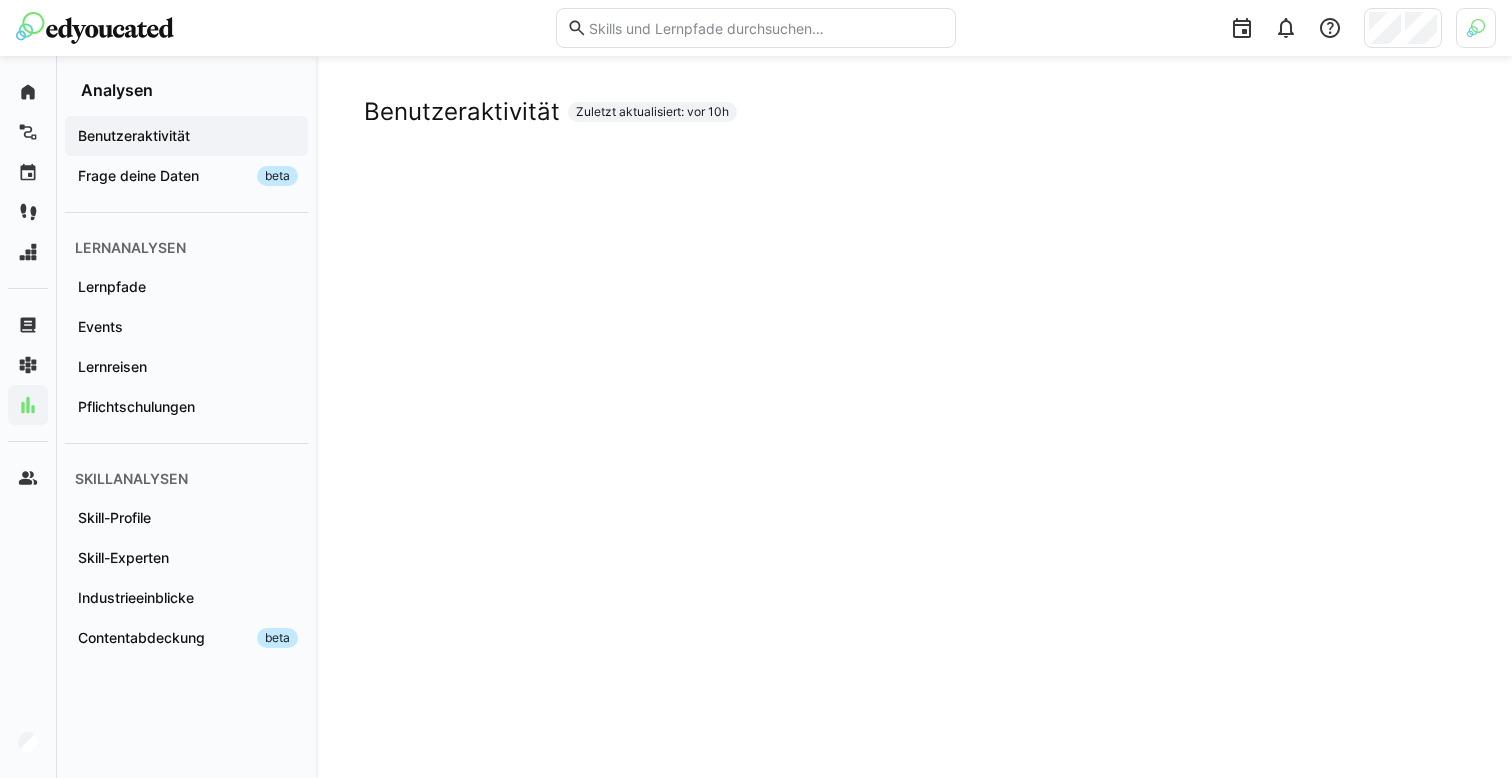 scroll, scrollTop: 0, scrollLeft: 0, axis: both 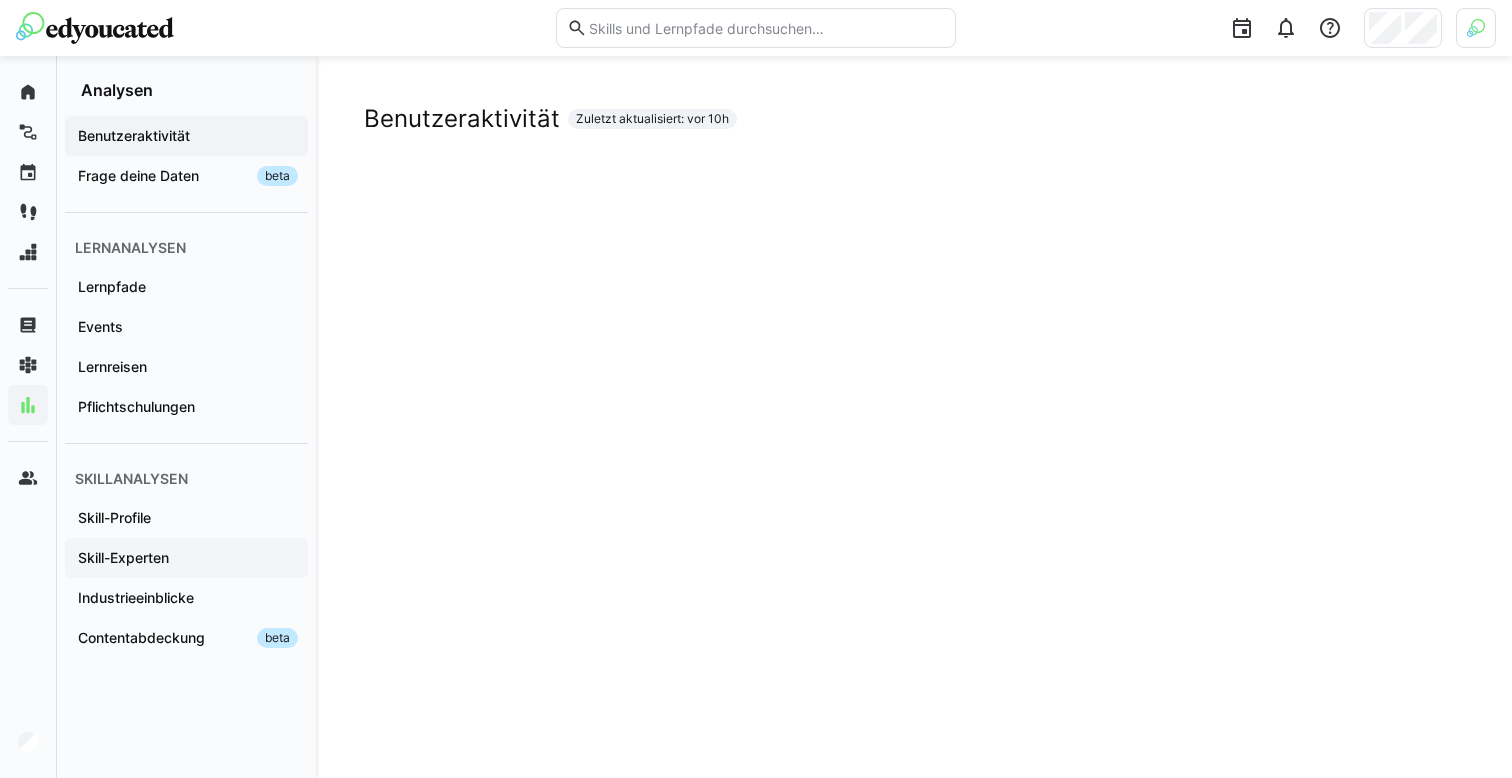 click on "Skill-Experten" 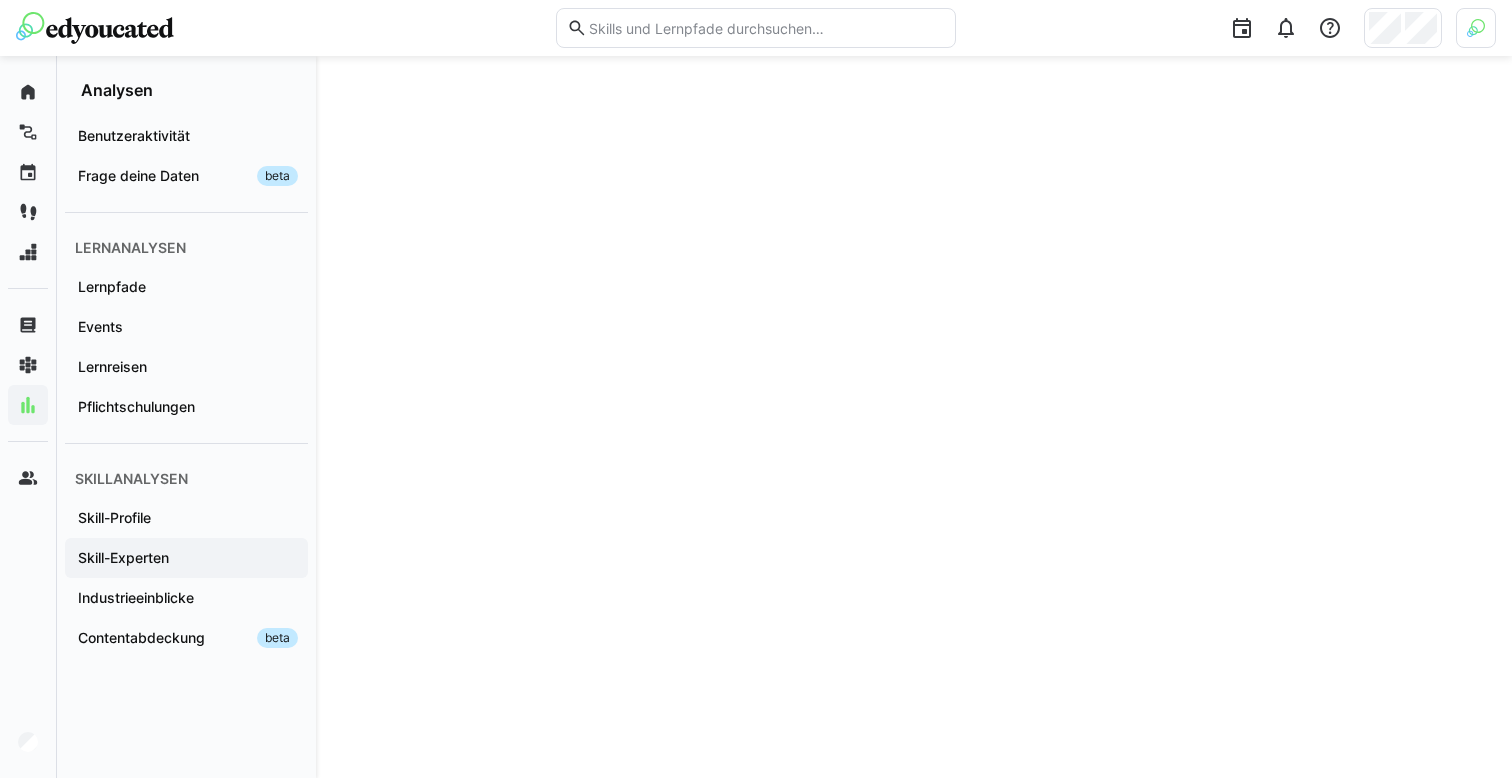 scroll, scrollTop: 78, scrollLeft: 0, axis: vertical 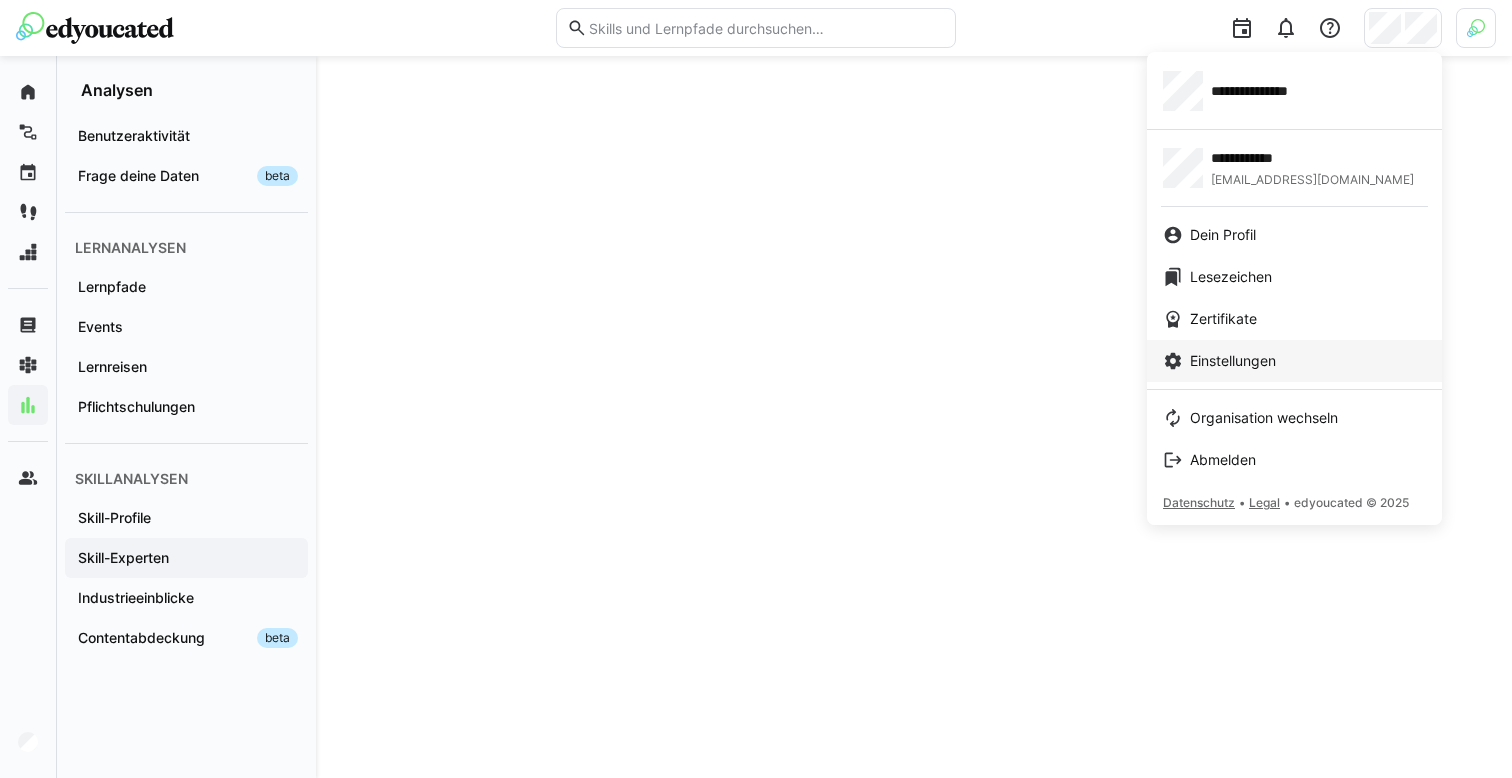 click on "Einstellungen" at bounding box center [1233, 361] 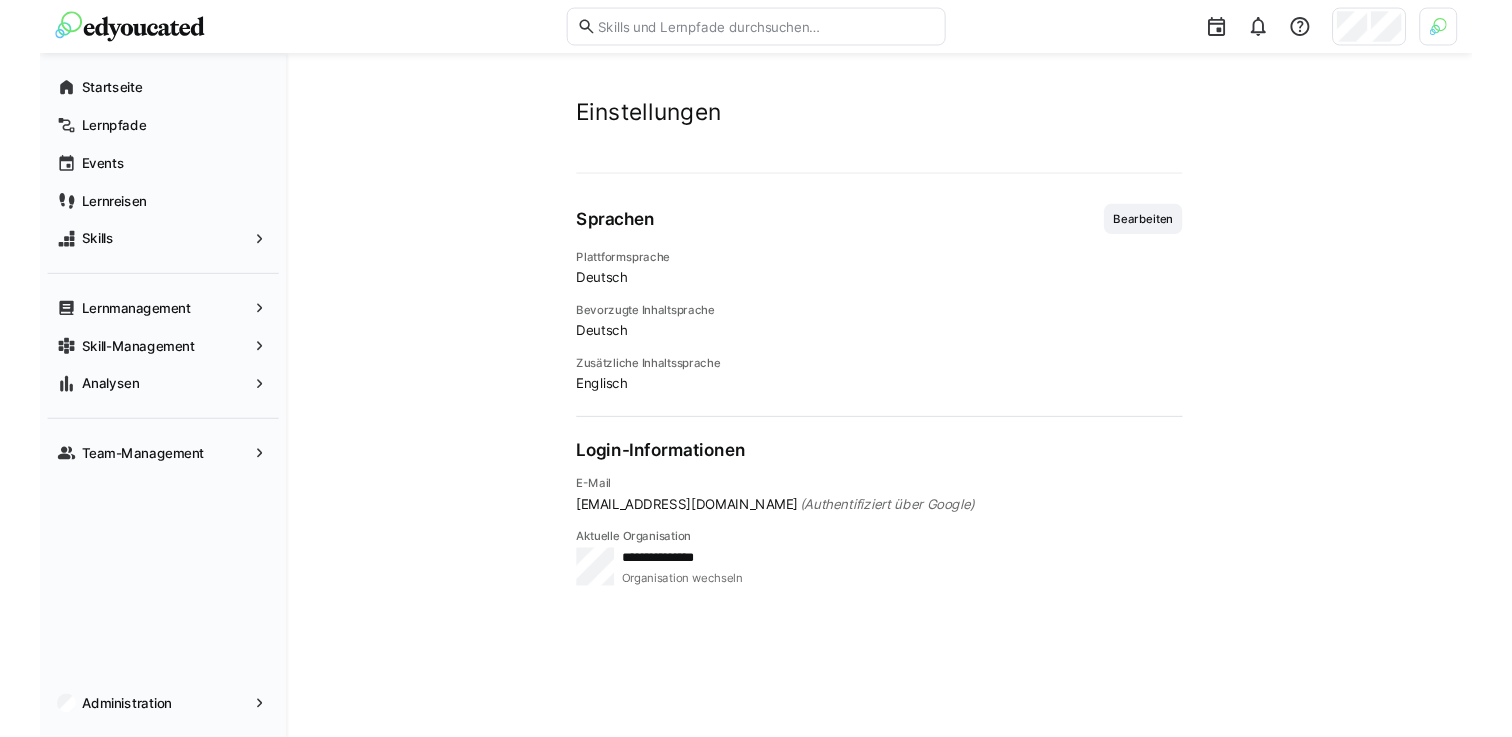 scroll, scrollTop: 0, scrollLeft: 0, axis: both 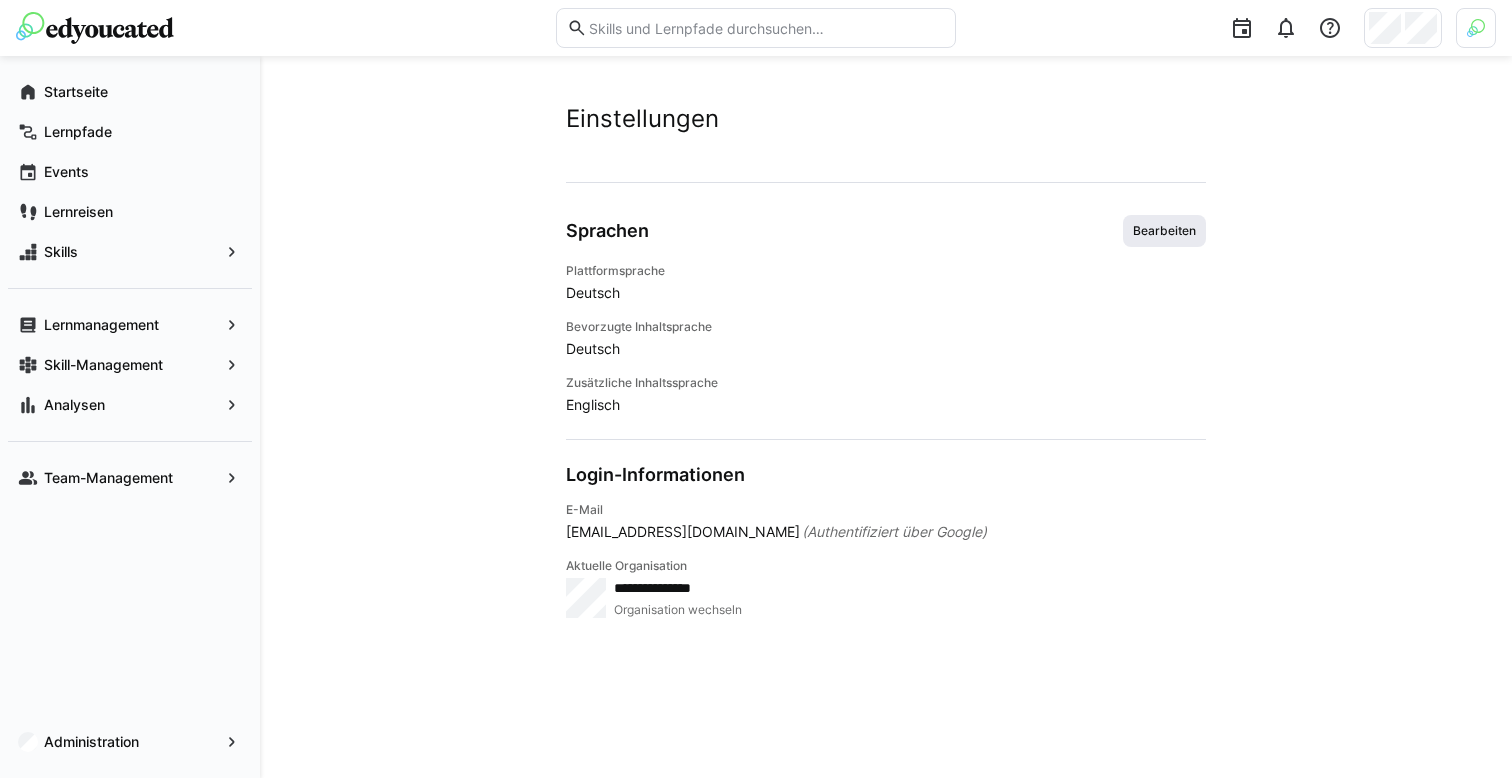 click on "Bearbeiten" 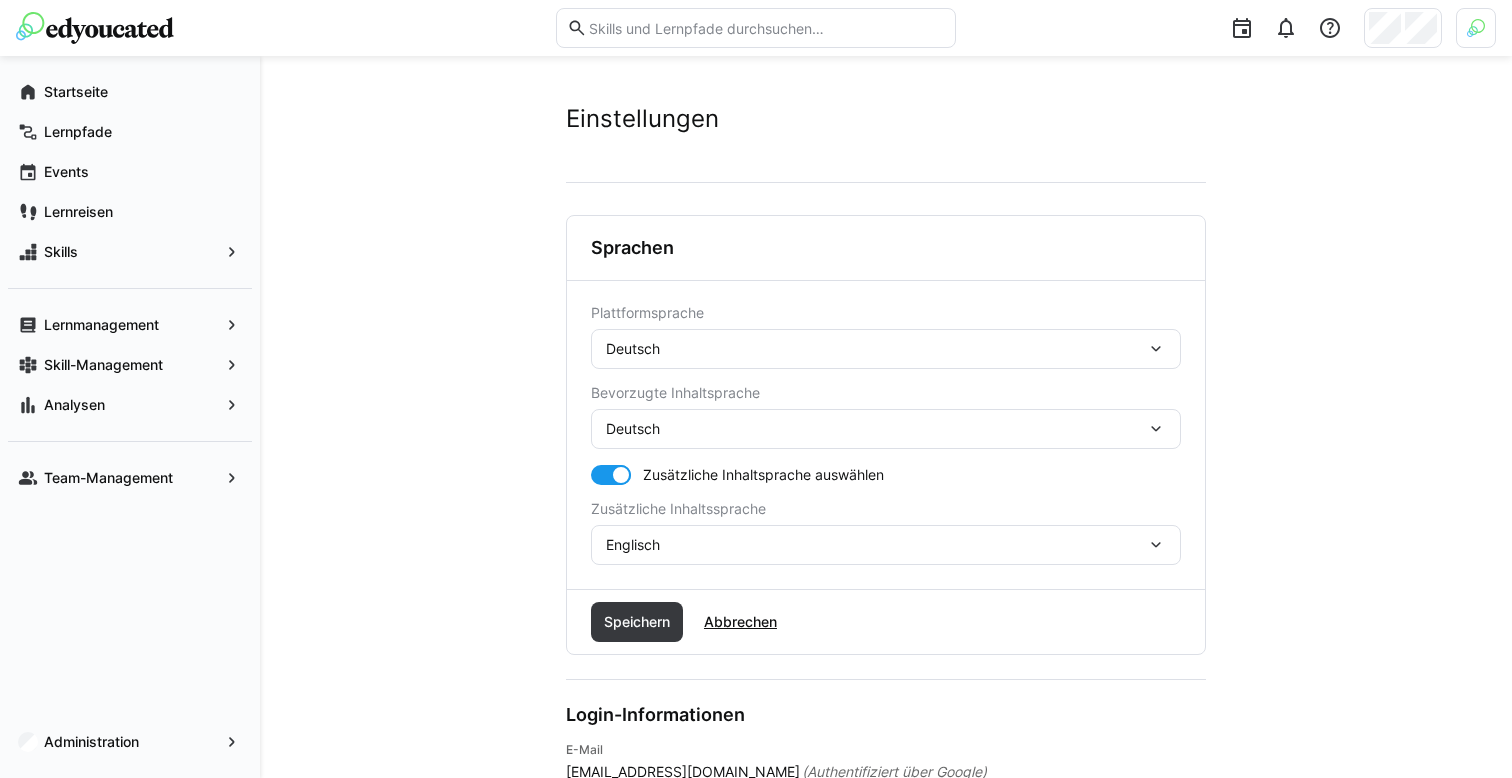click on "Deutsch" 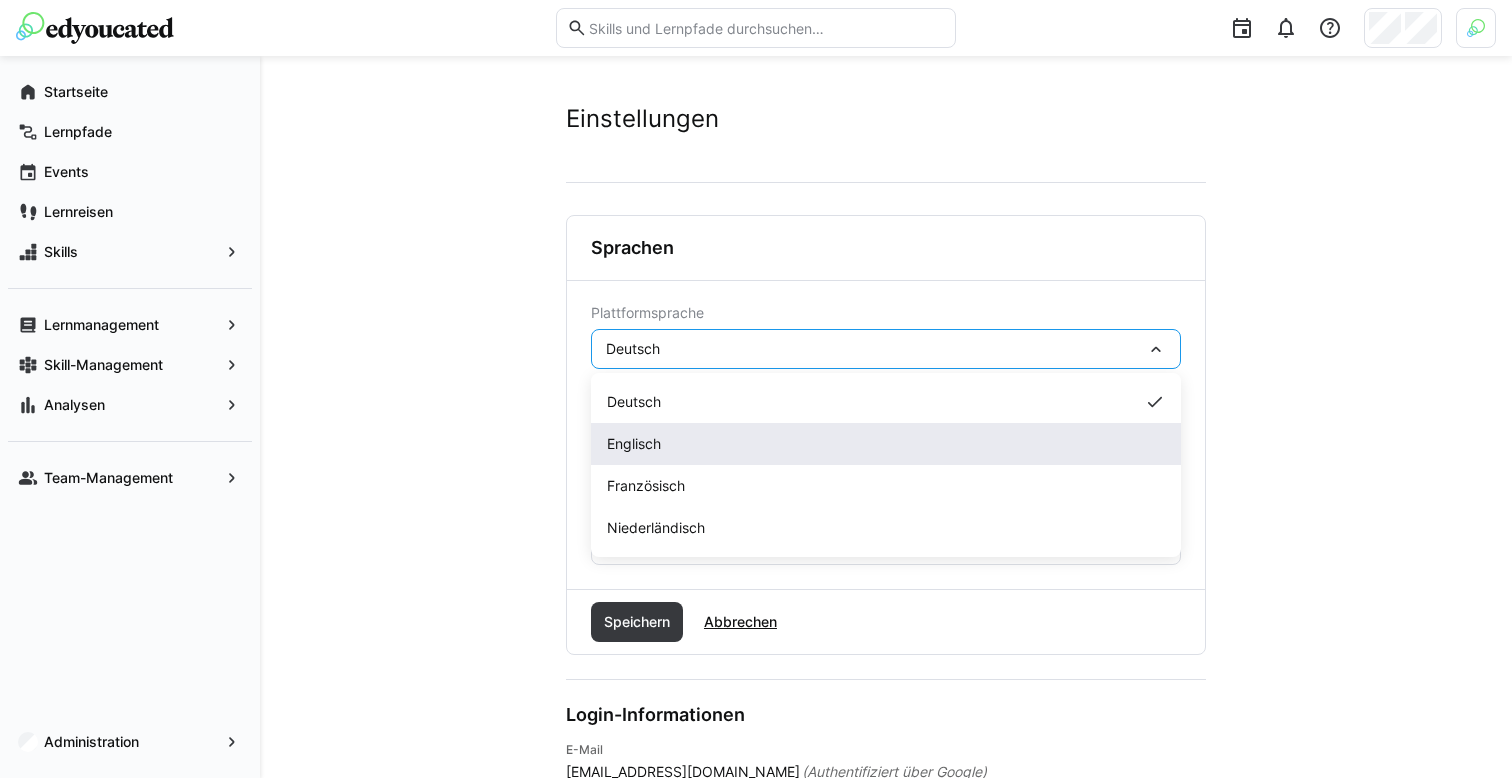 click on "Englisch" 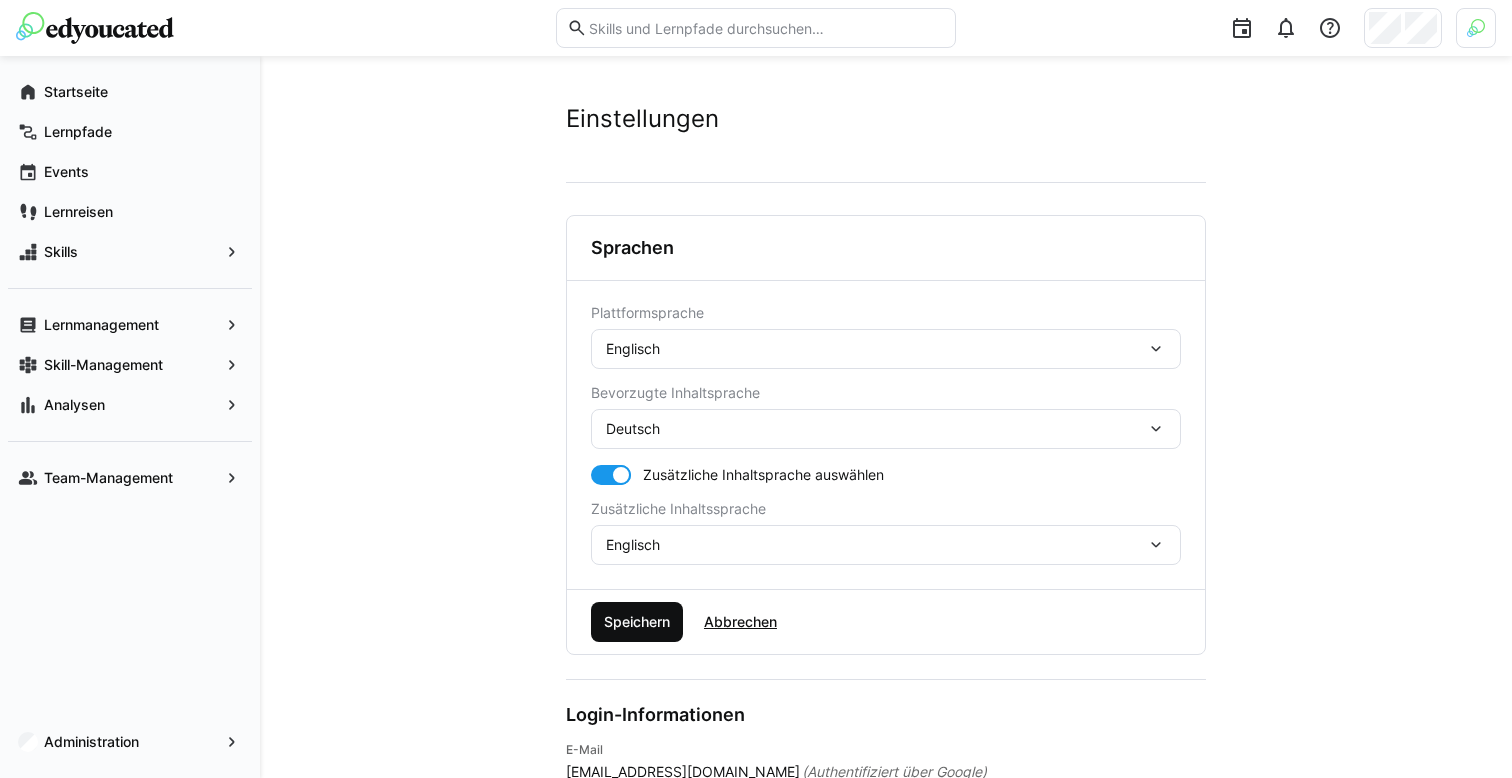 click on "Speichern" 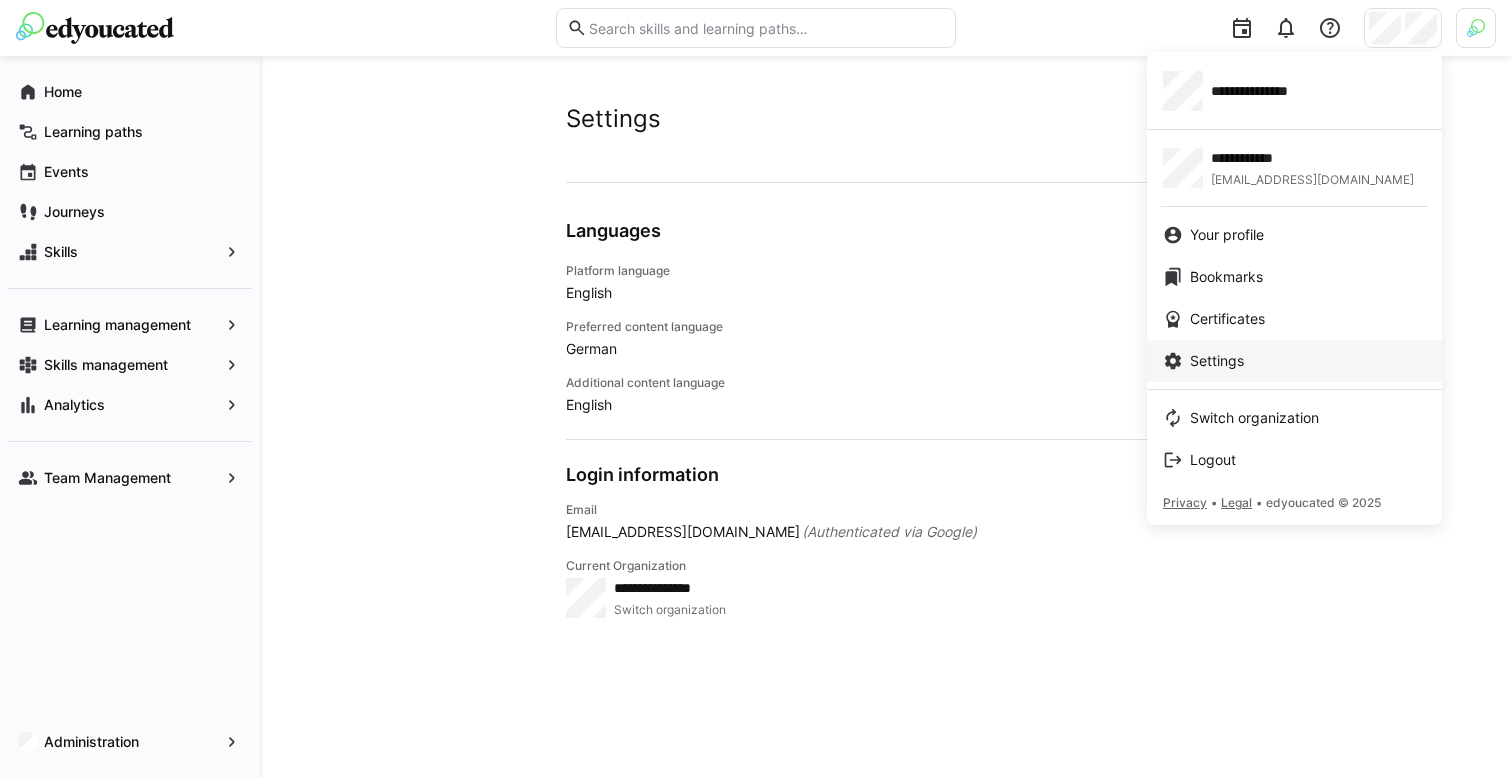 click on "Settings" at bounding box center [1217, 361] 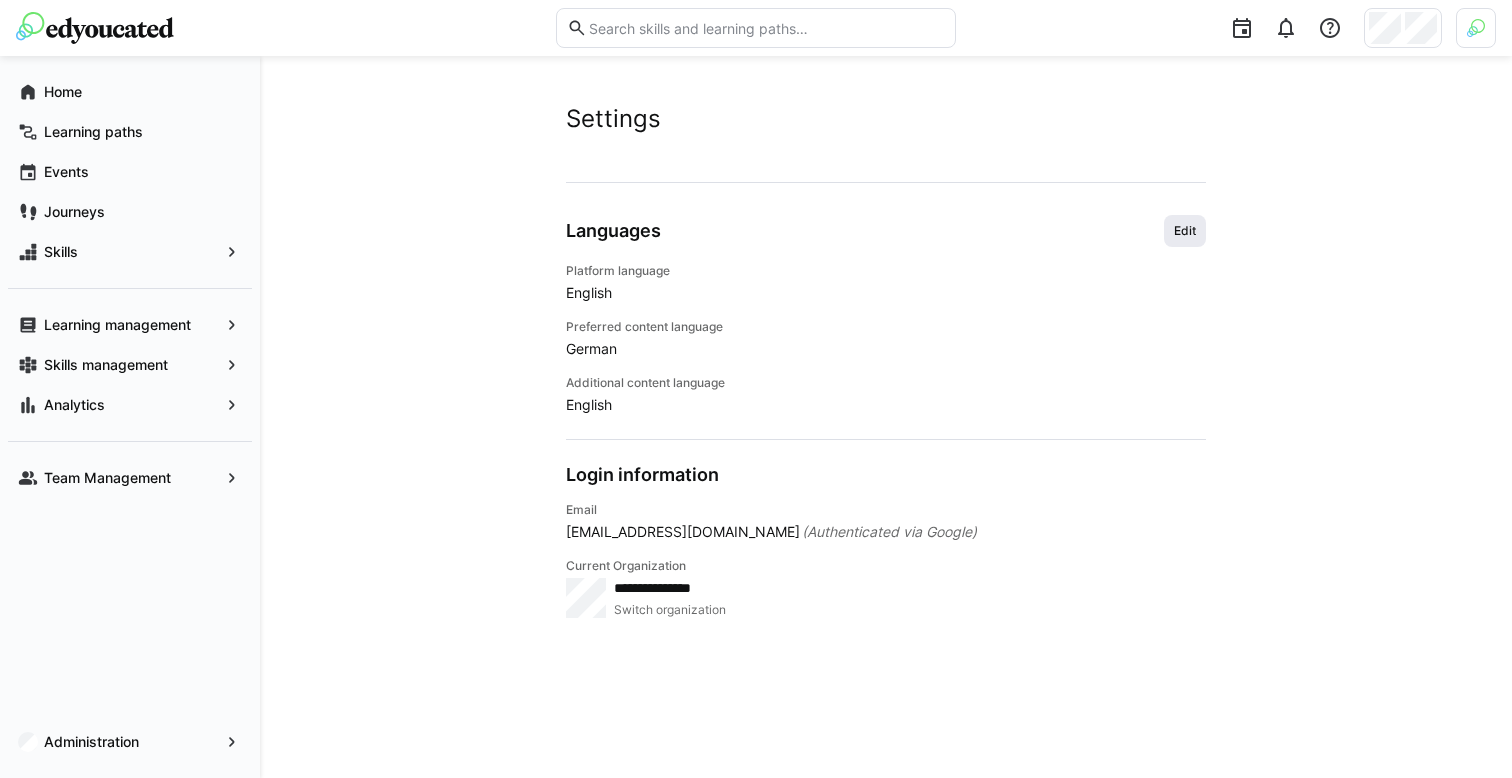 click on "Edit" 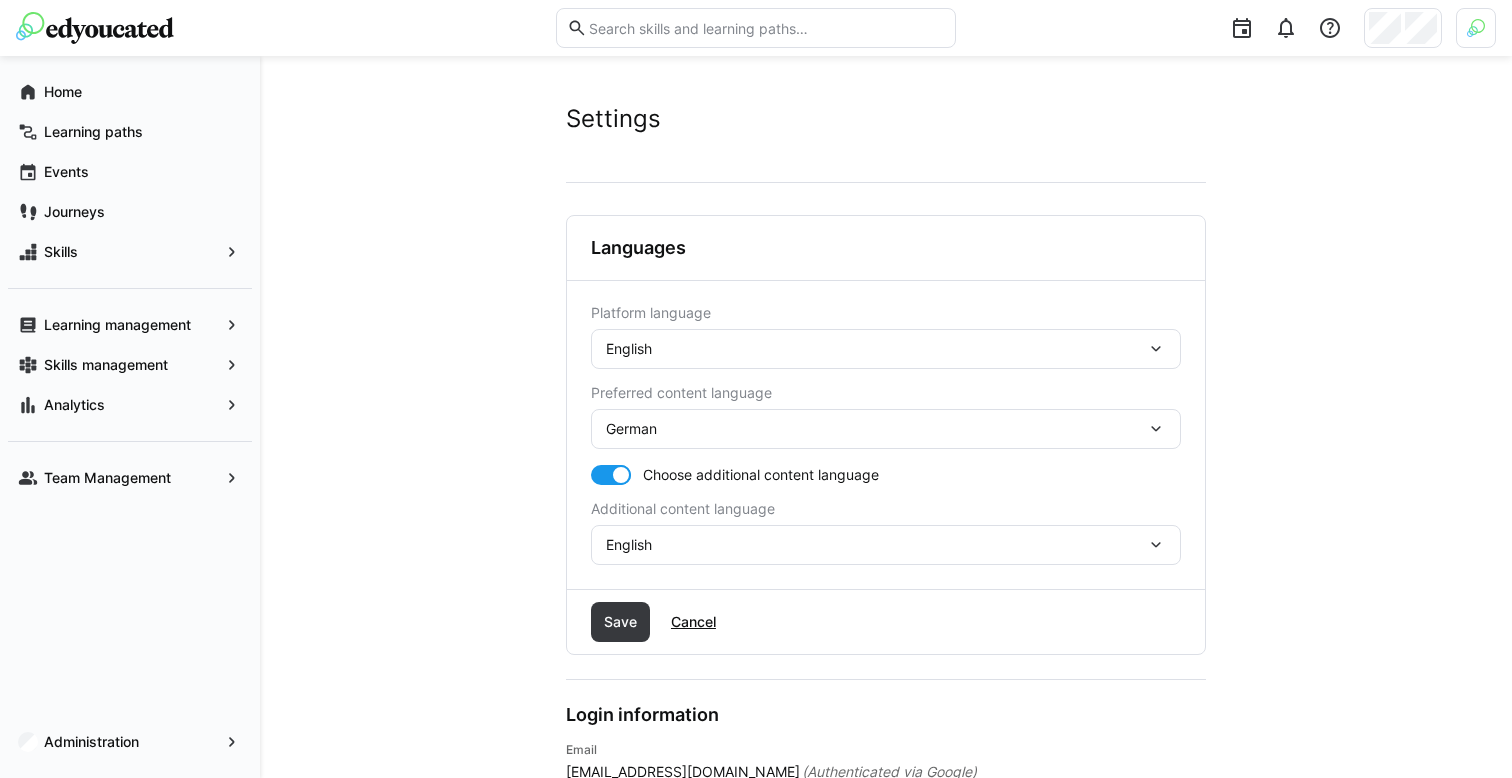 click on "English" 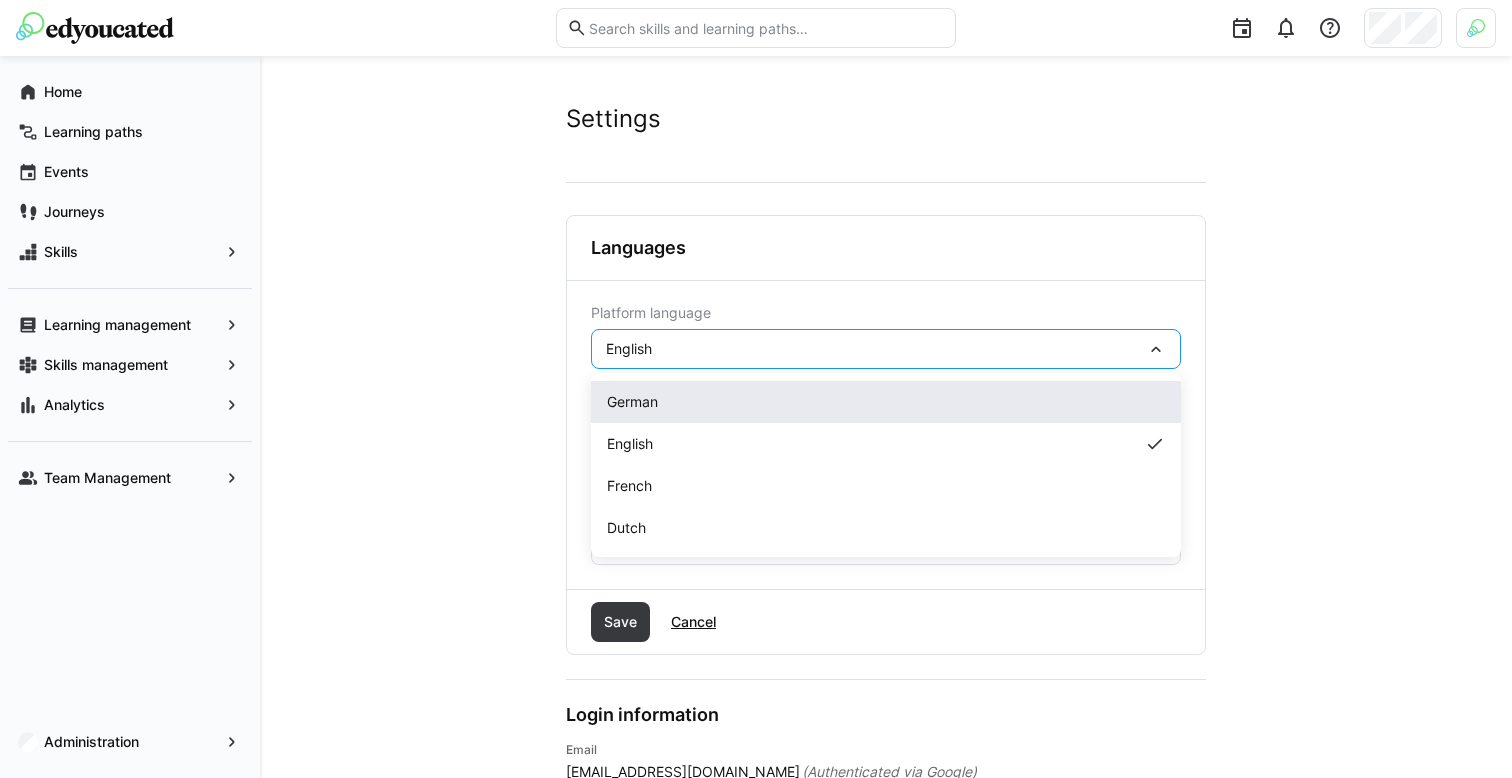 click on "German" 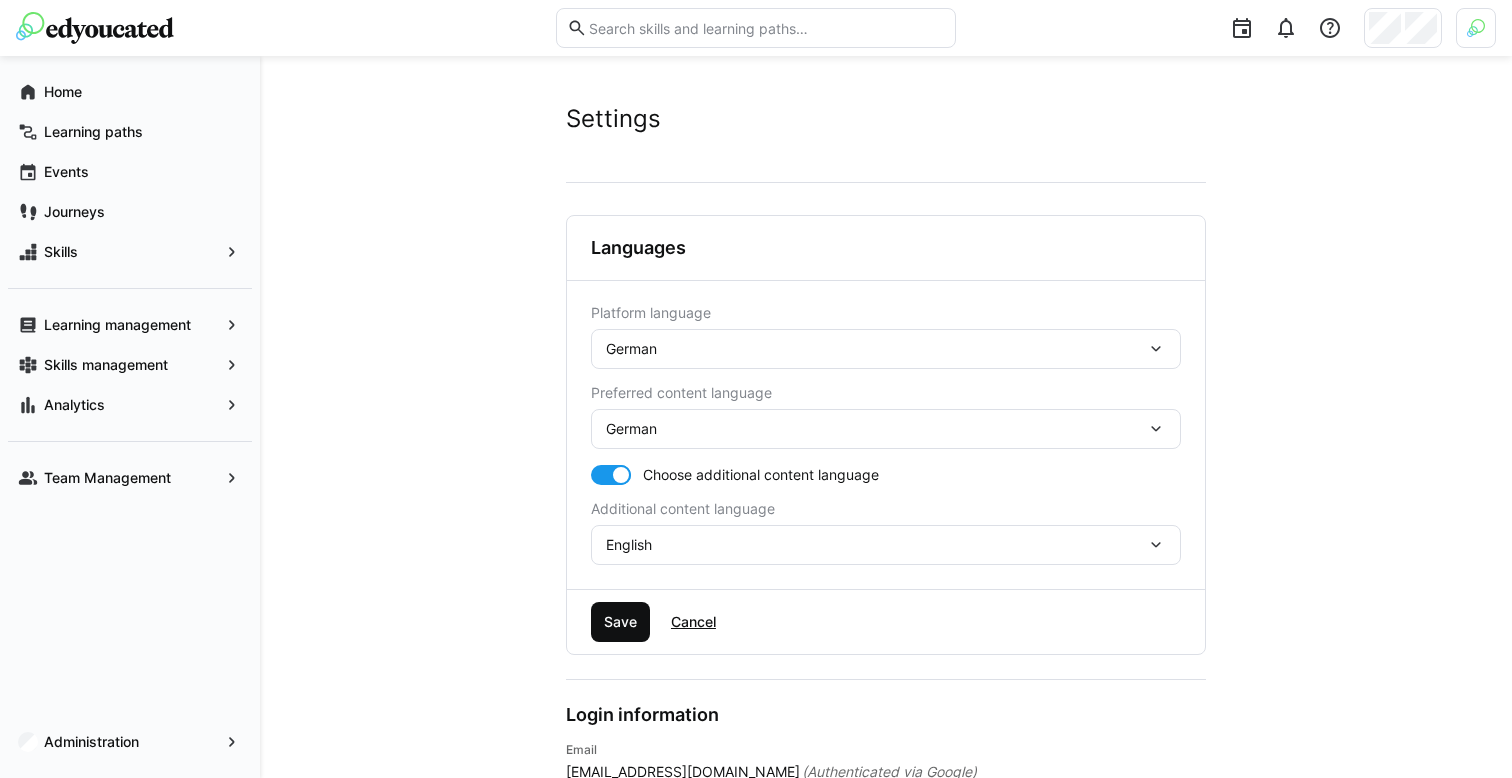 click on "Save" 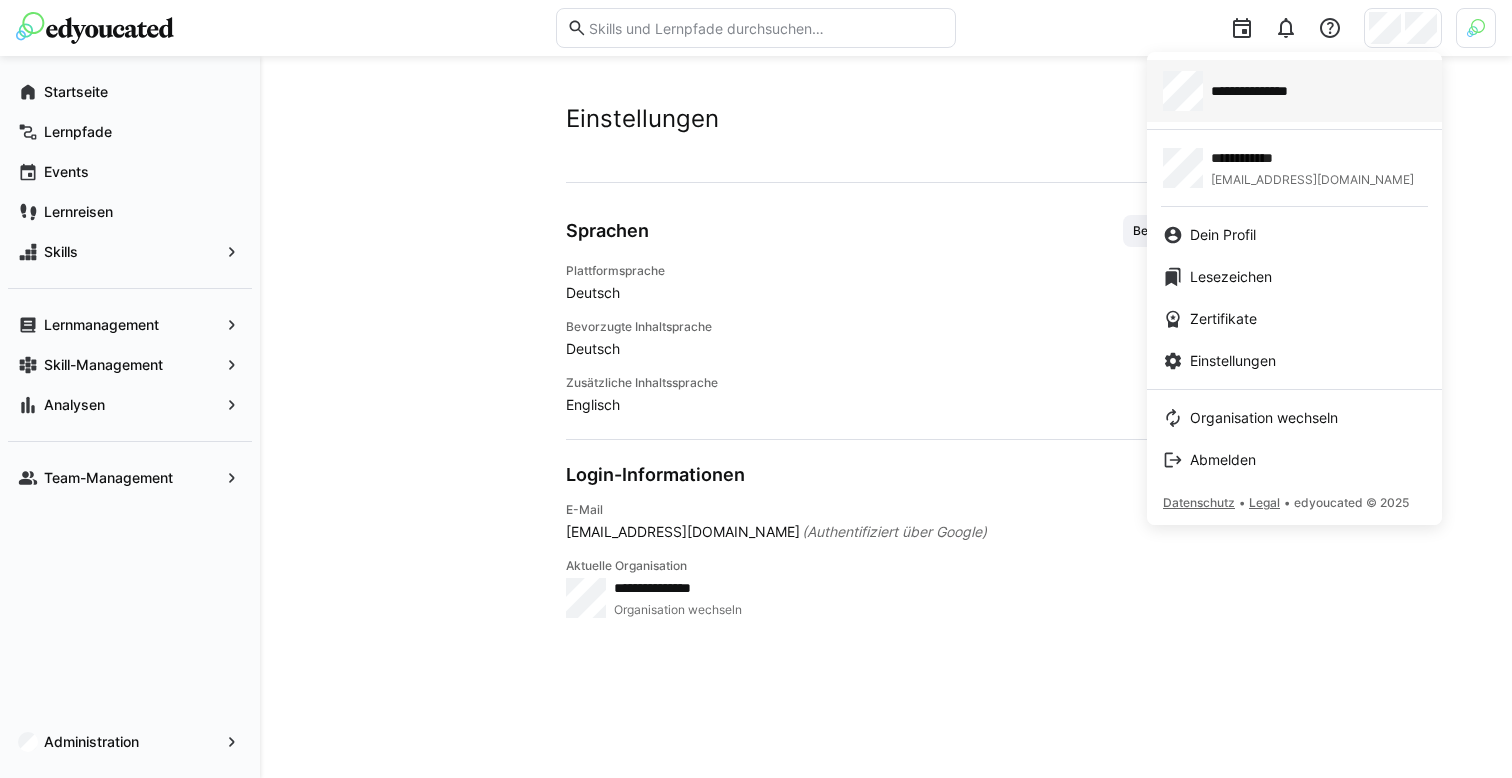 click on "**********" at bounding box center [1294, 91] 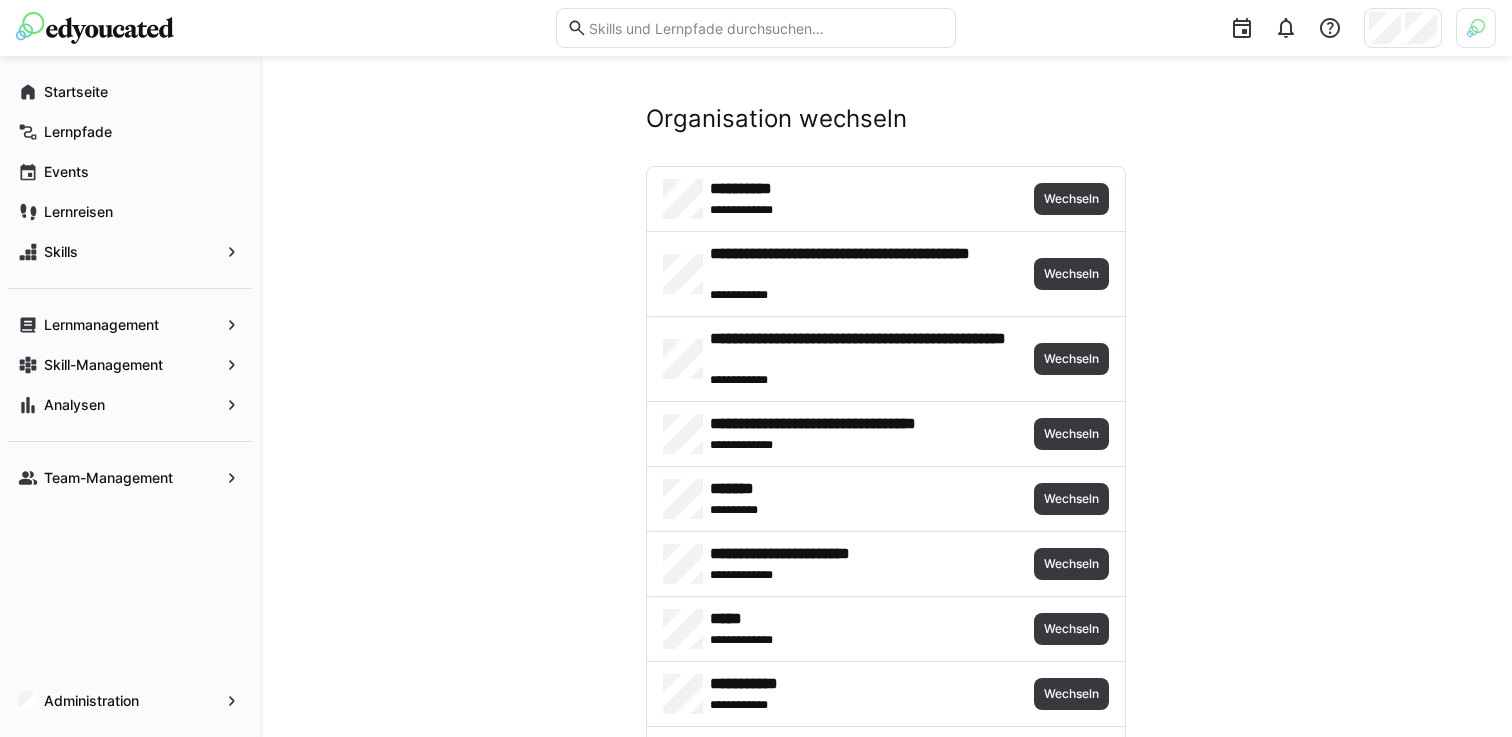 scroll, scrollTop: 770, scrollLeft: 0, axis: vertical 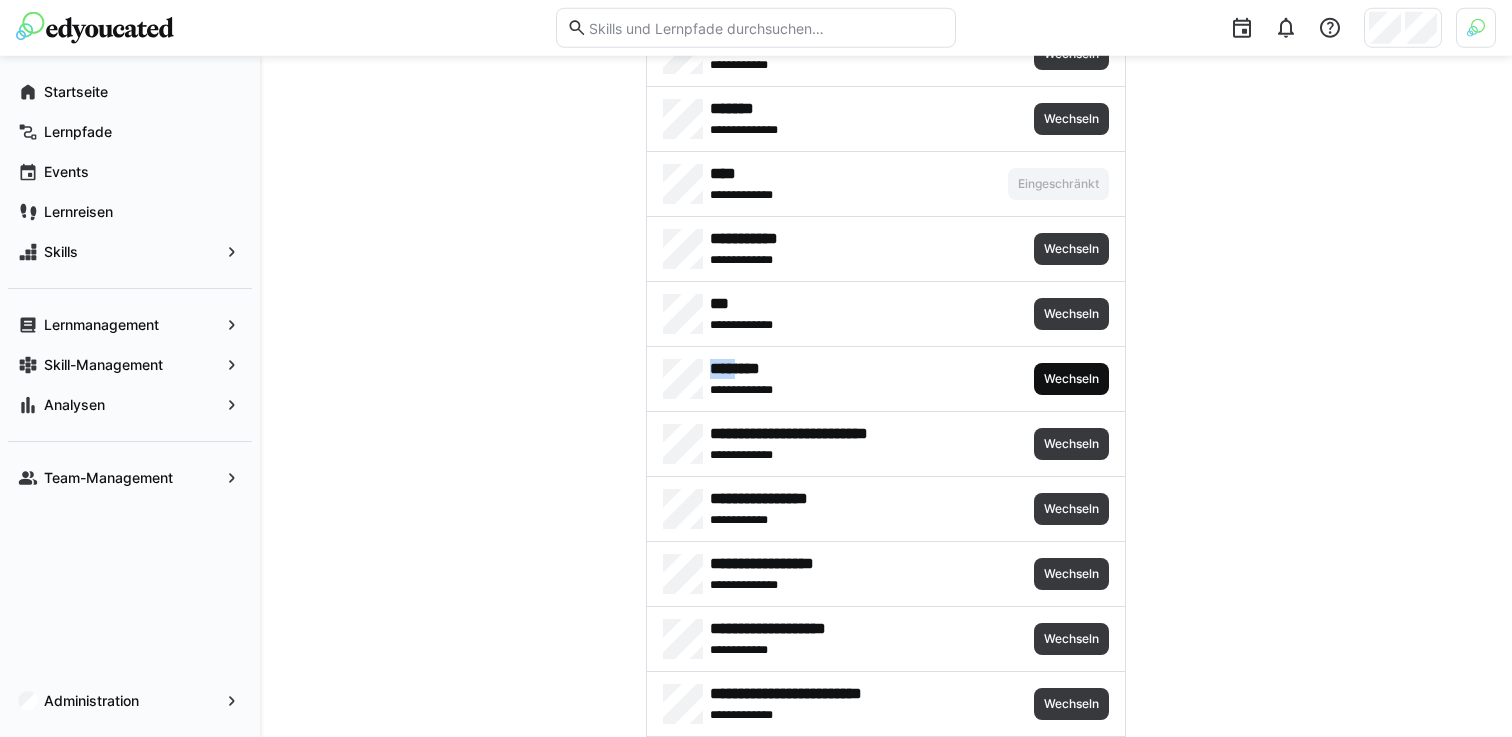 click on "Wechseln" 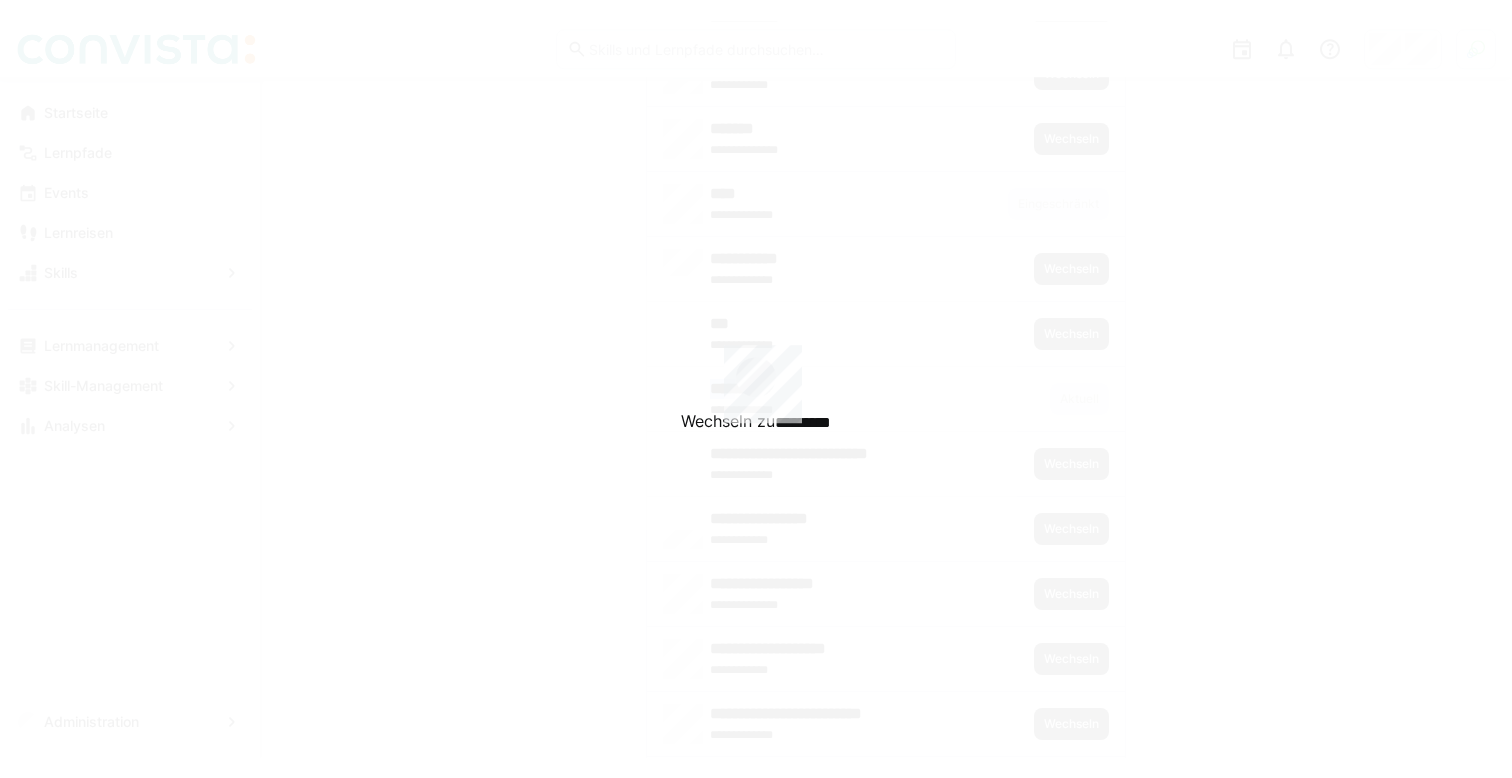 scroll, scrollTop: 0, scrollLeft: 0, axis: both 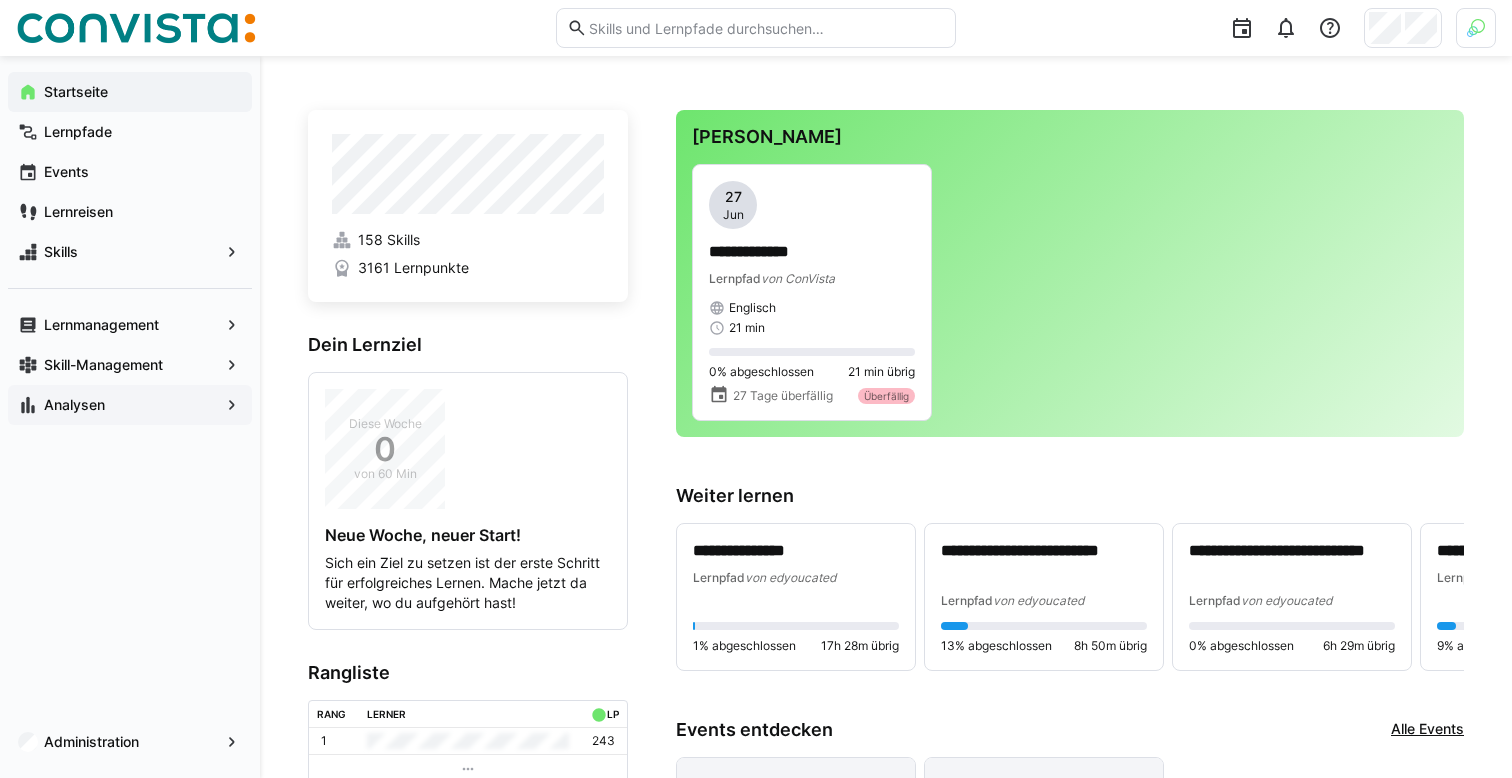 click on "Analysen" 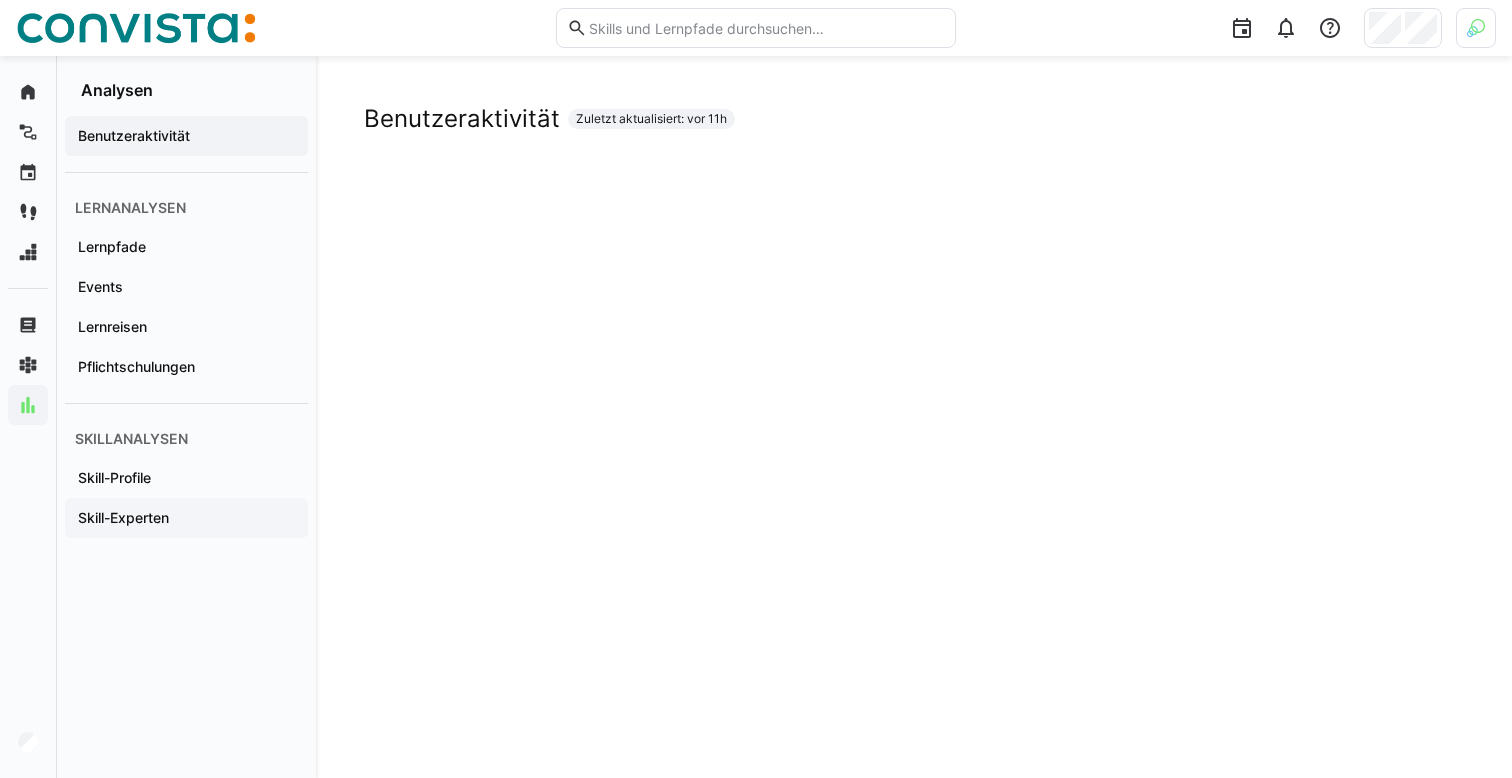click on "Skill-Experten" 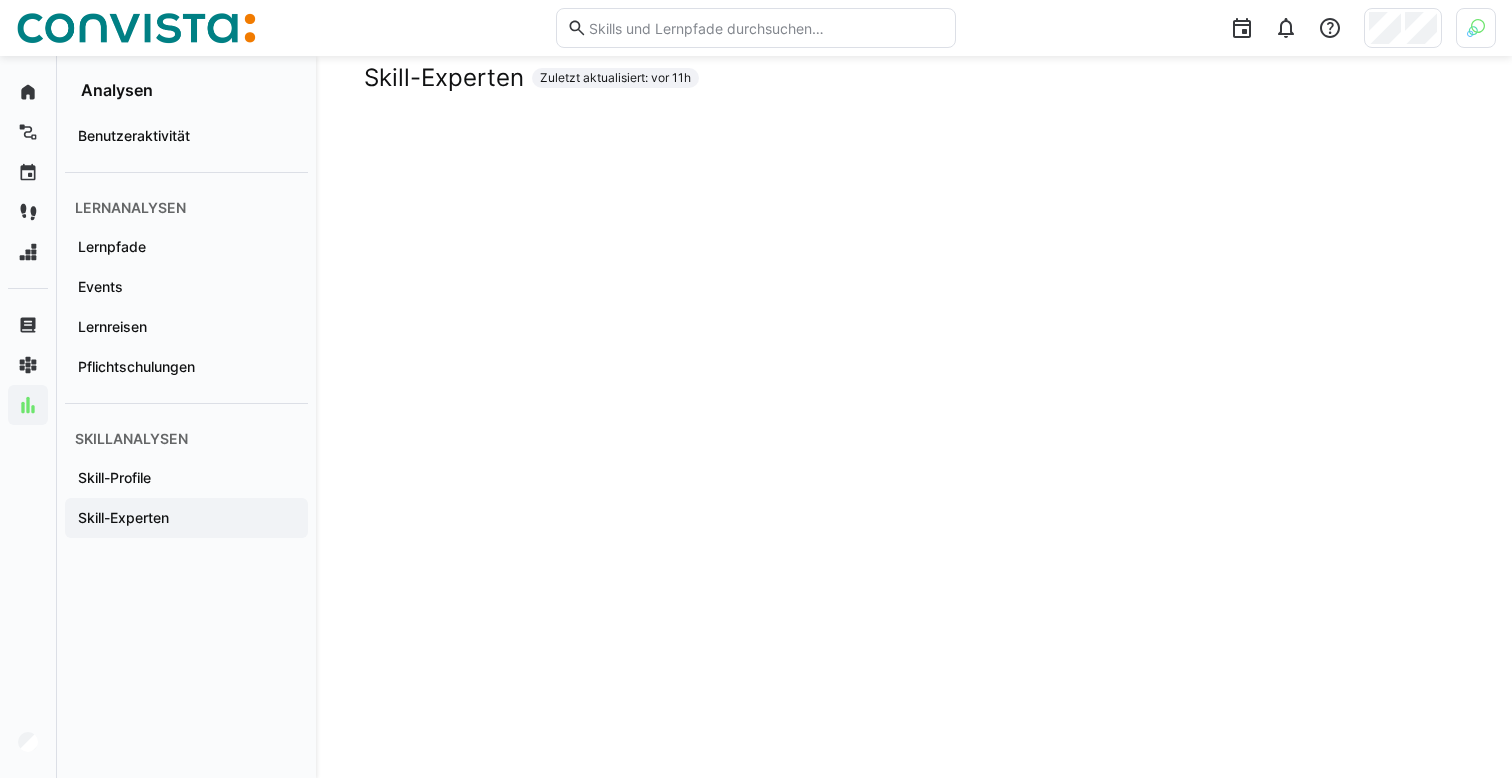 scroll, scrollTop: 0, scrollLeft: 0, axis: both 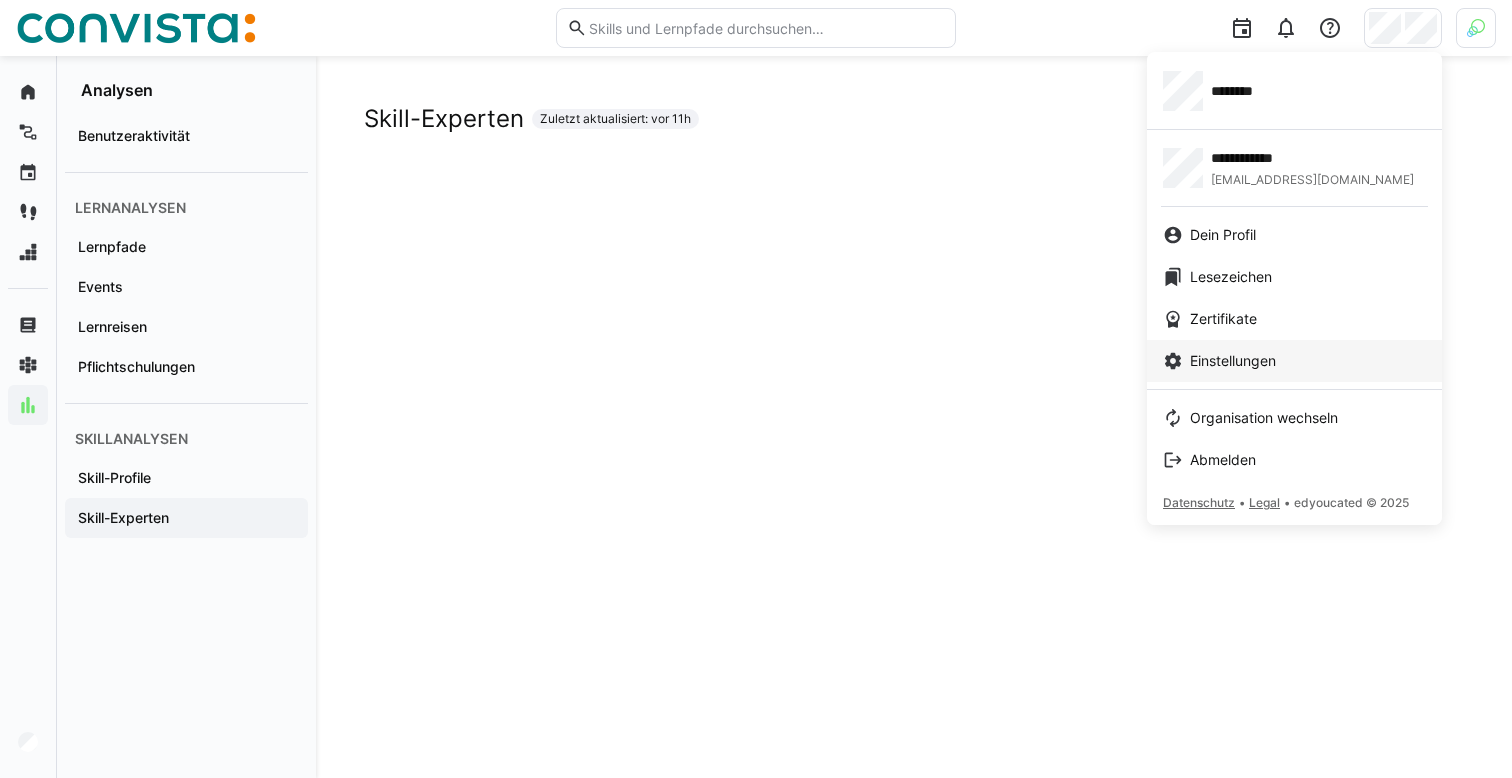 click on "Einstellungen" at bounding box center [1294, 361] 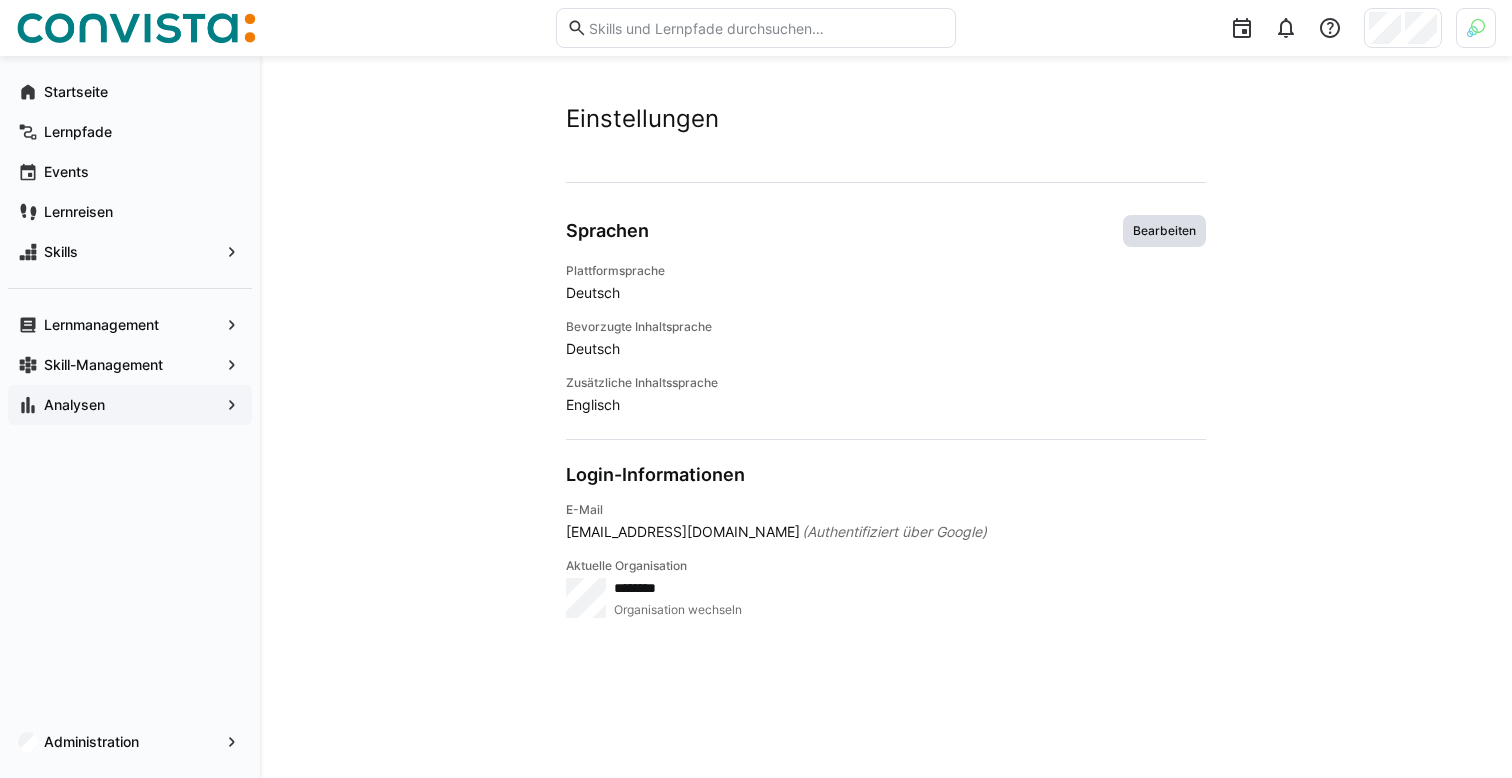 click on "Bearbeiten" 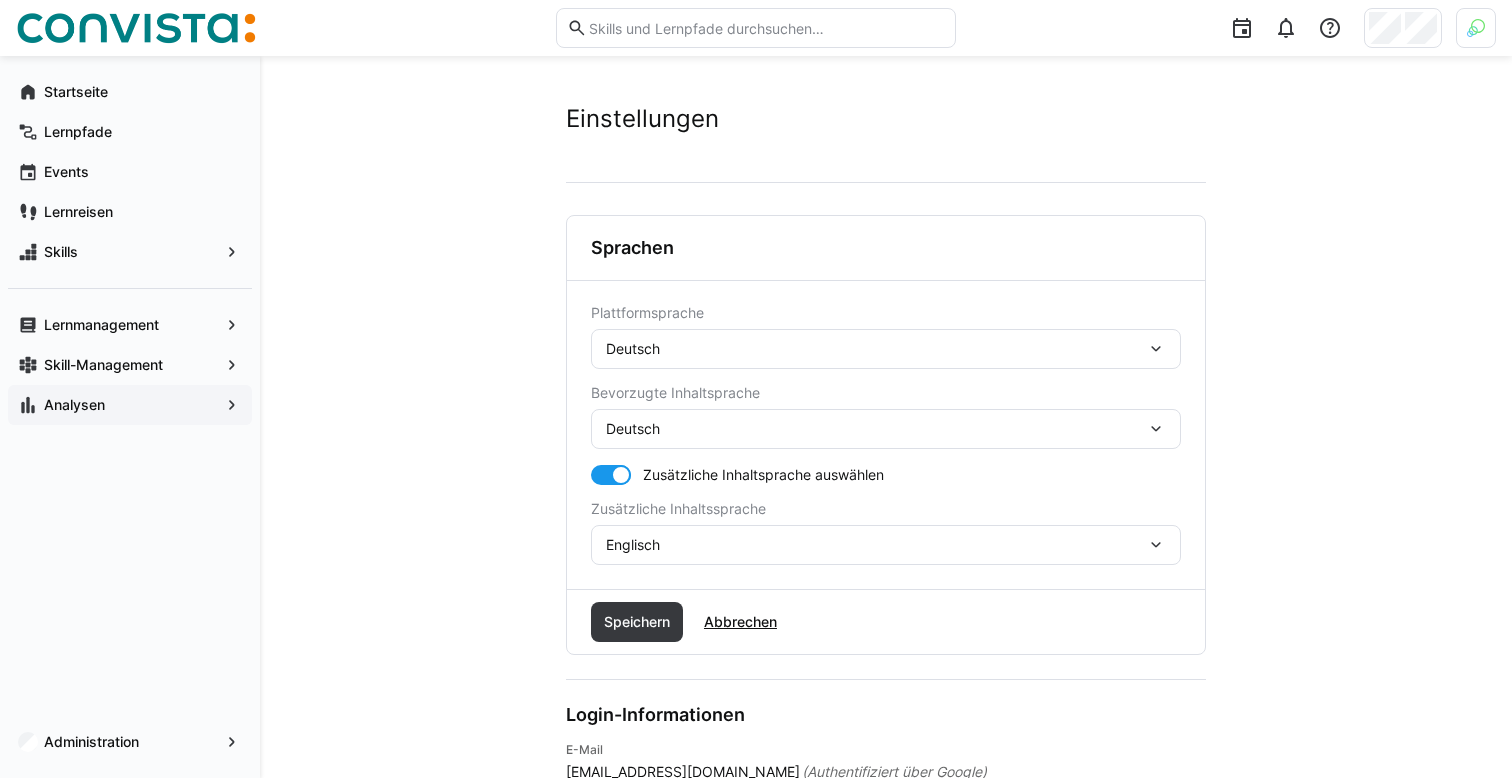 click on "Deutsch" 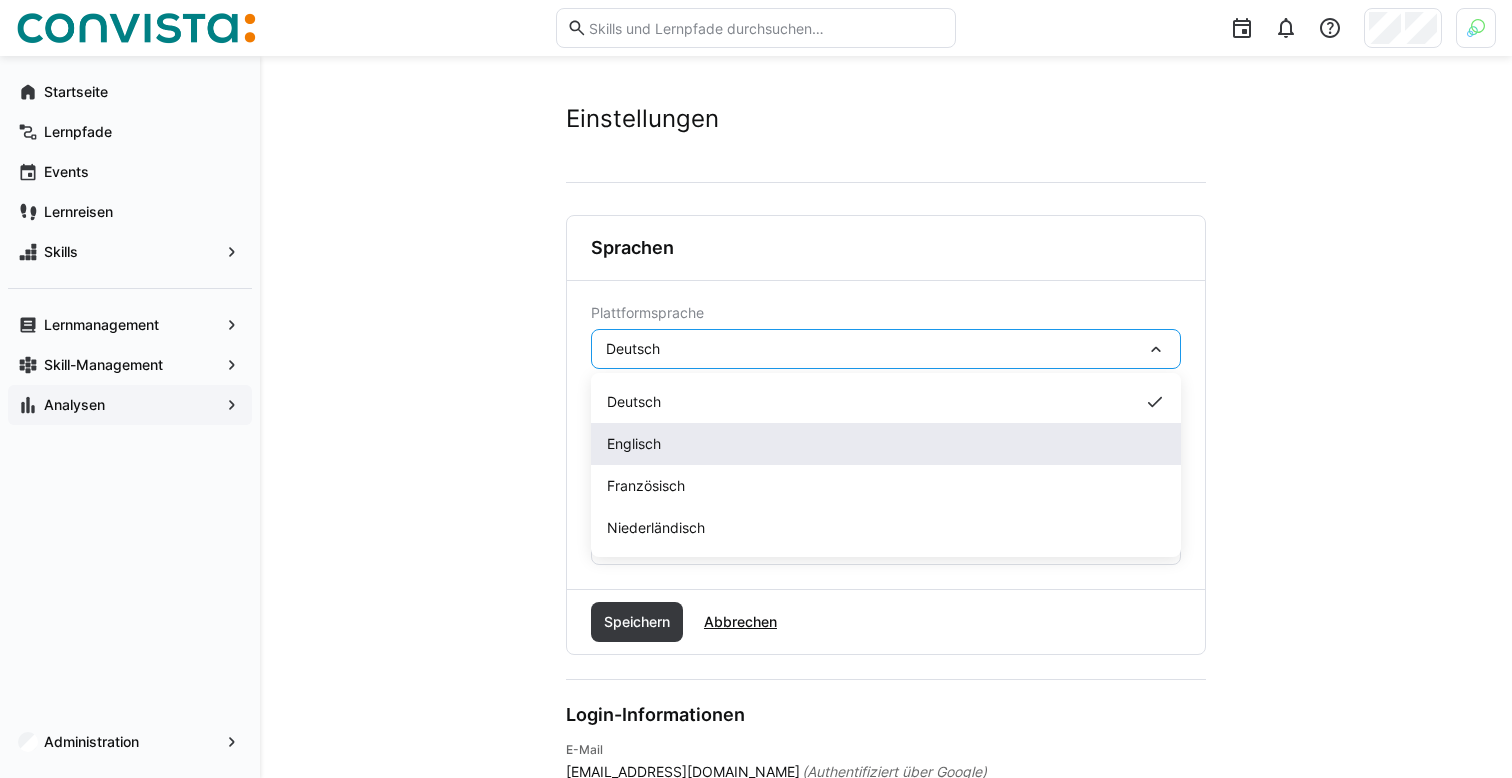 click on "Englisch" 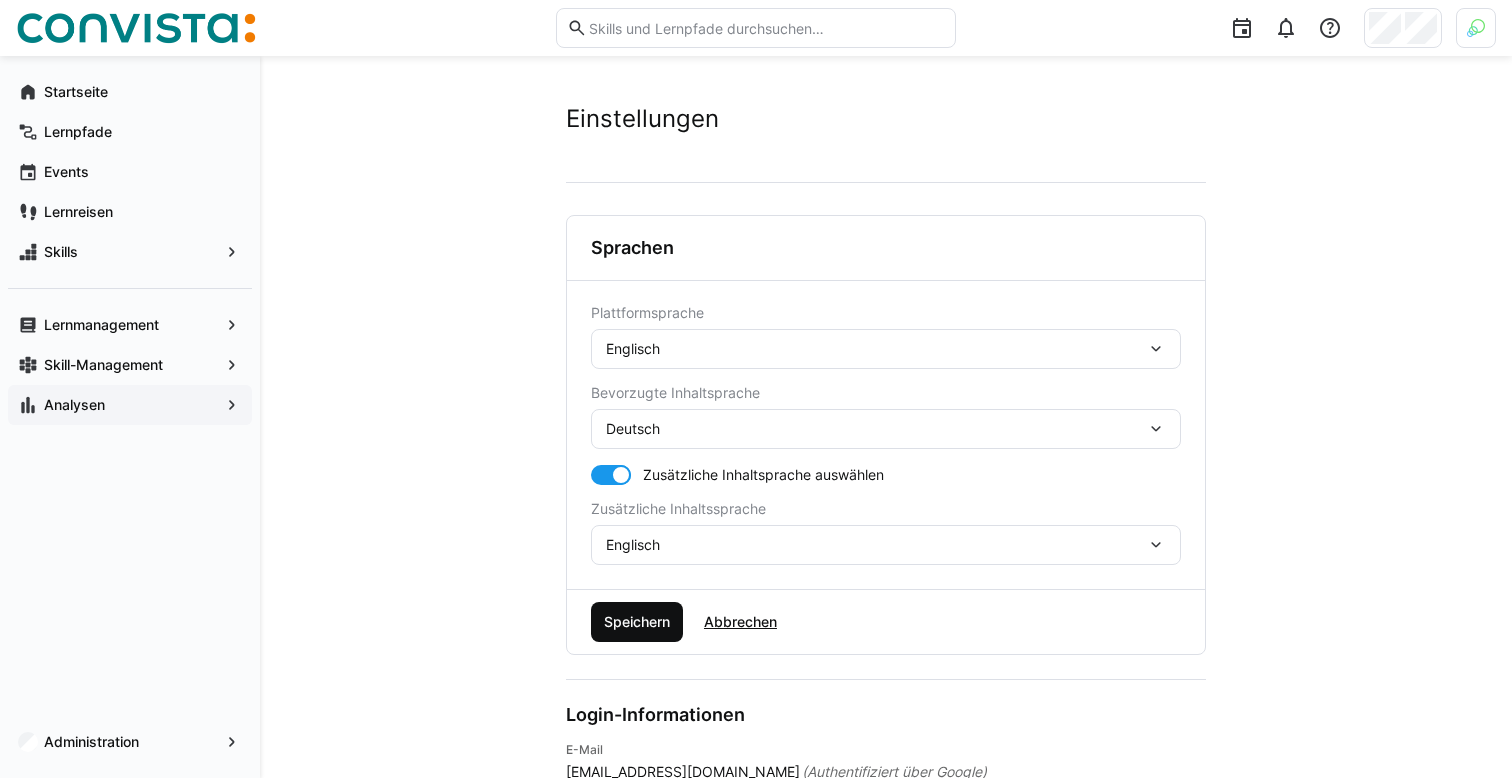 click on "Speichern" 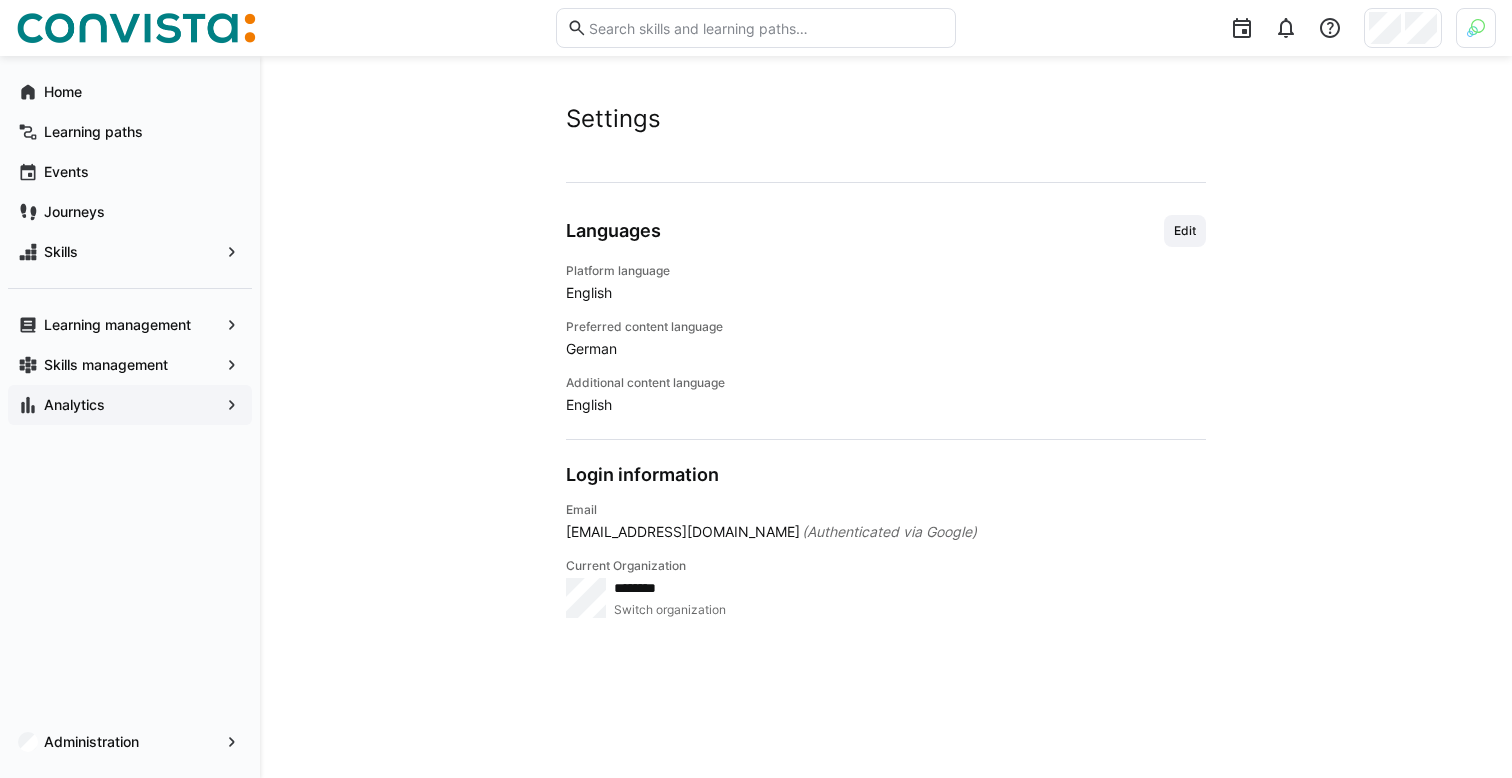 click on "Analytics" 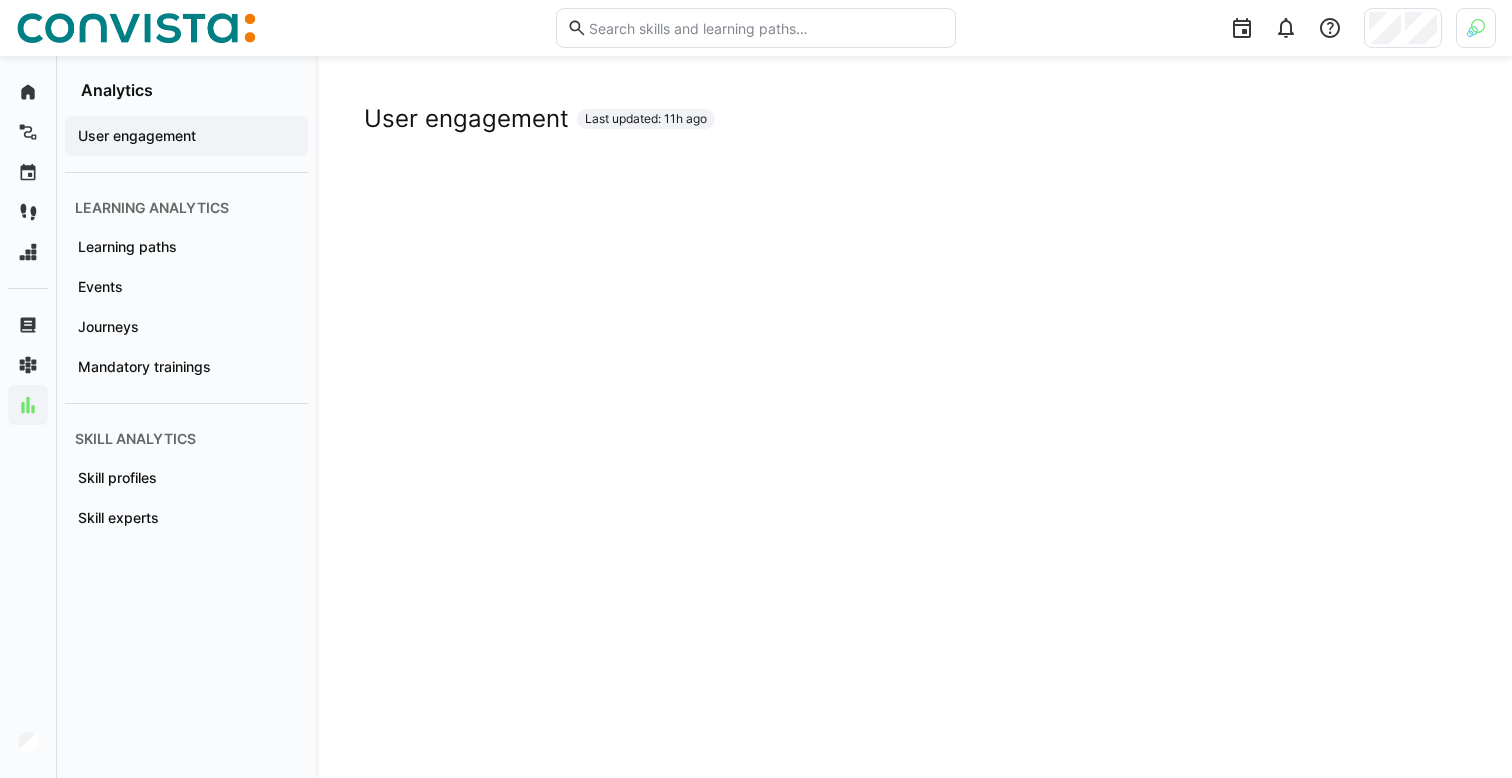 click 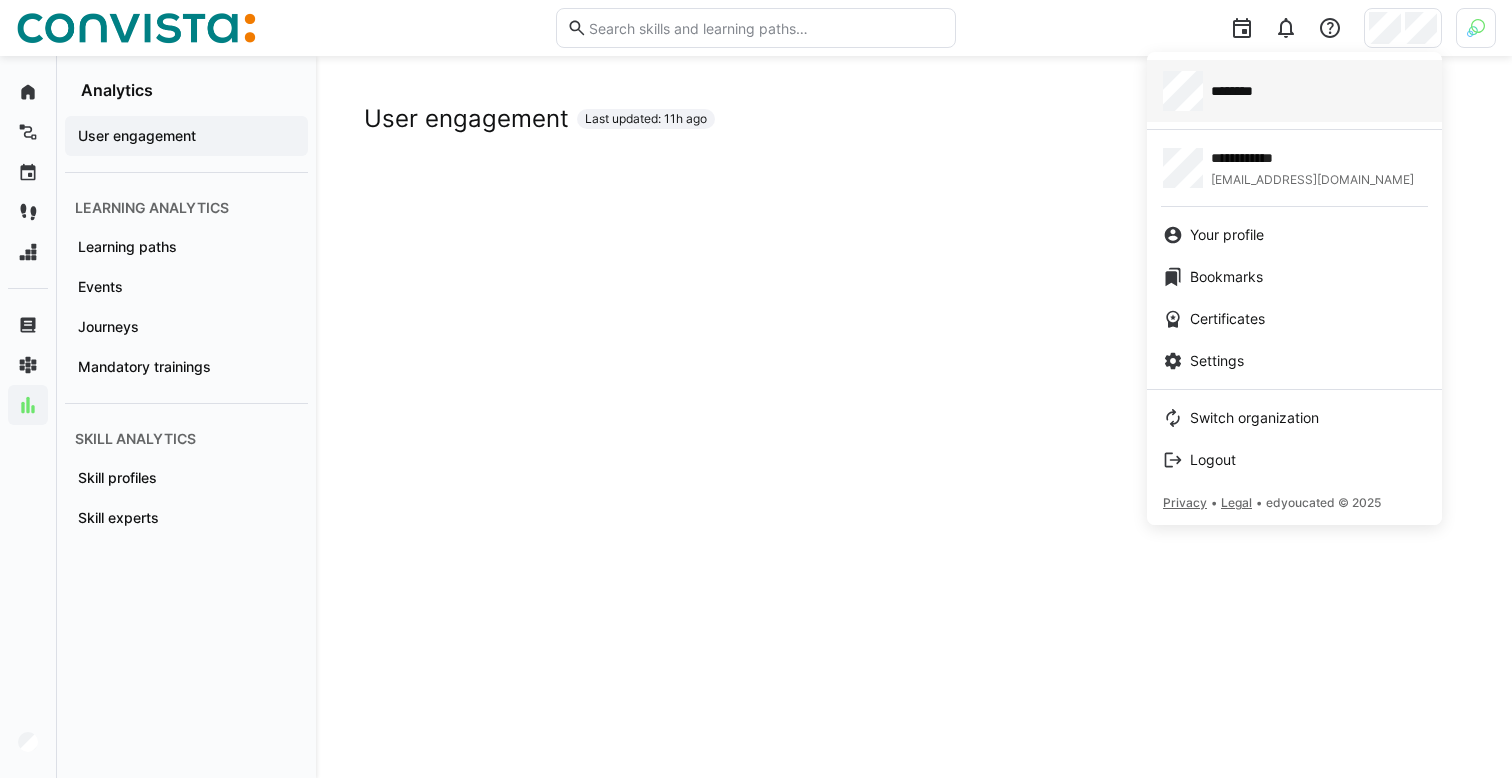 click on "********" at bounding box center (1294, 91) 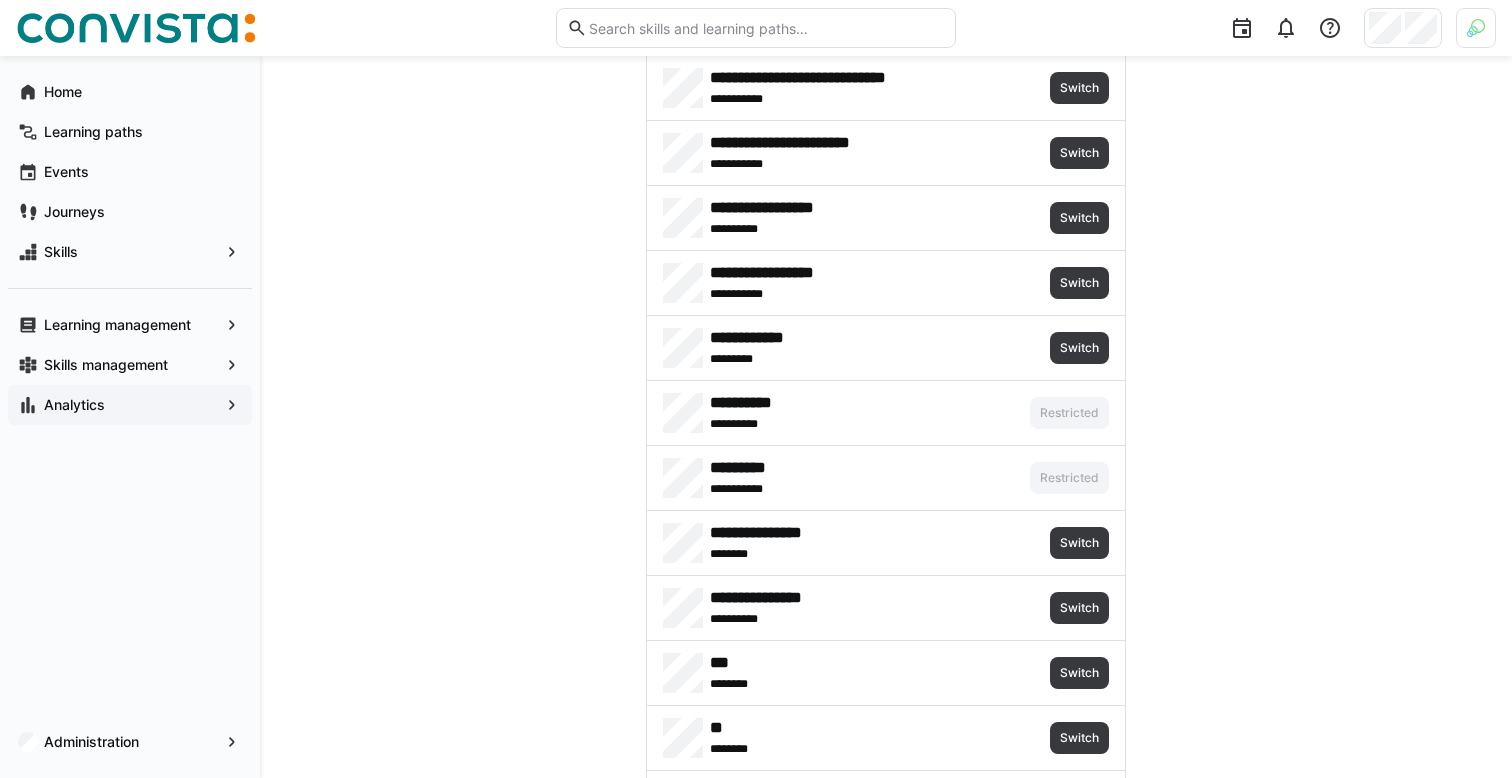 scroll, scrollTop: 1864, scrollLeft: 0, axis: vertical 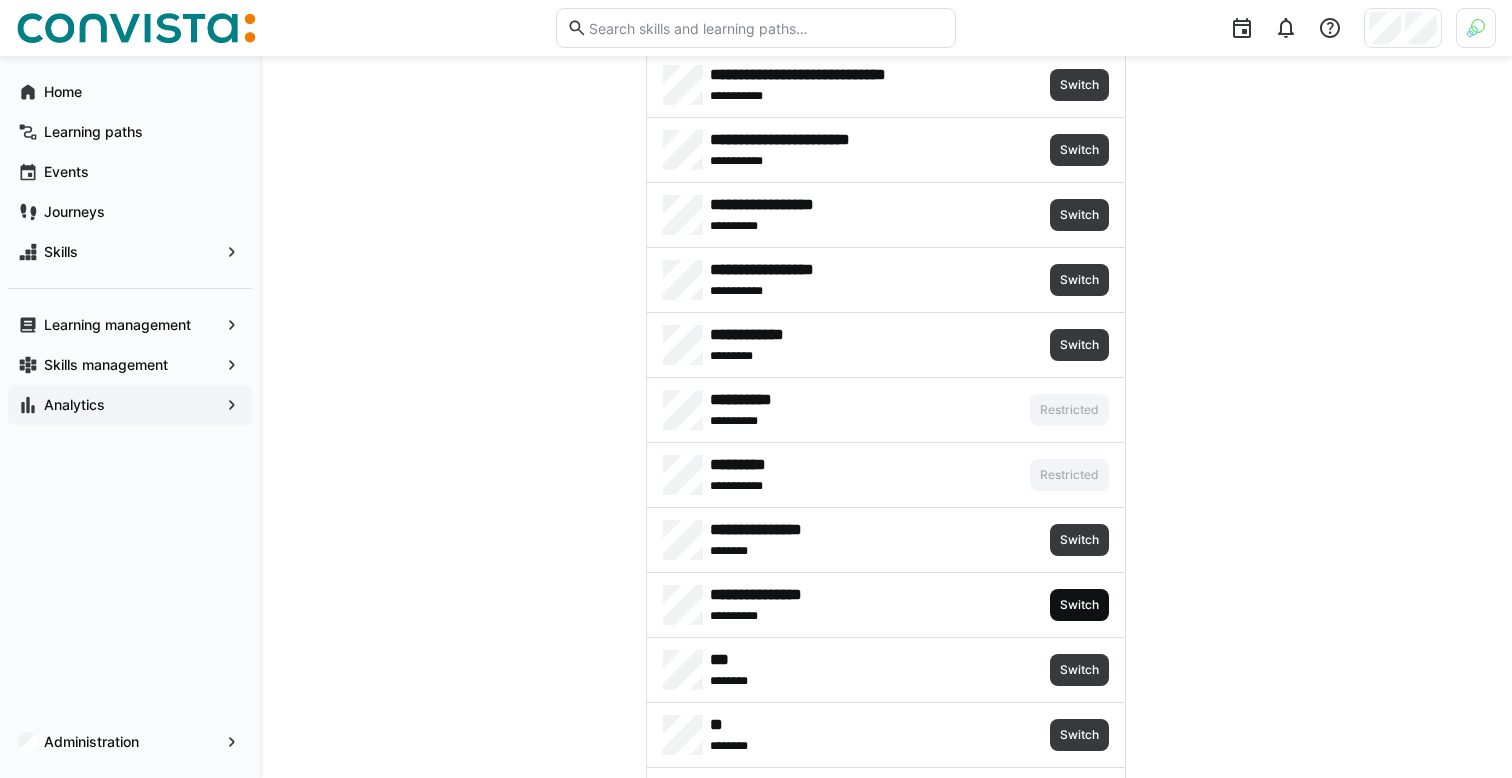 click on "Switch" 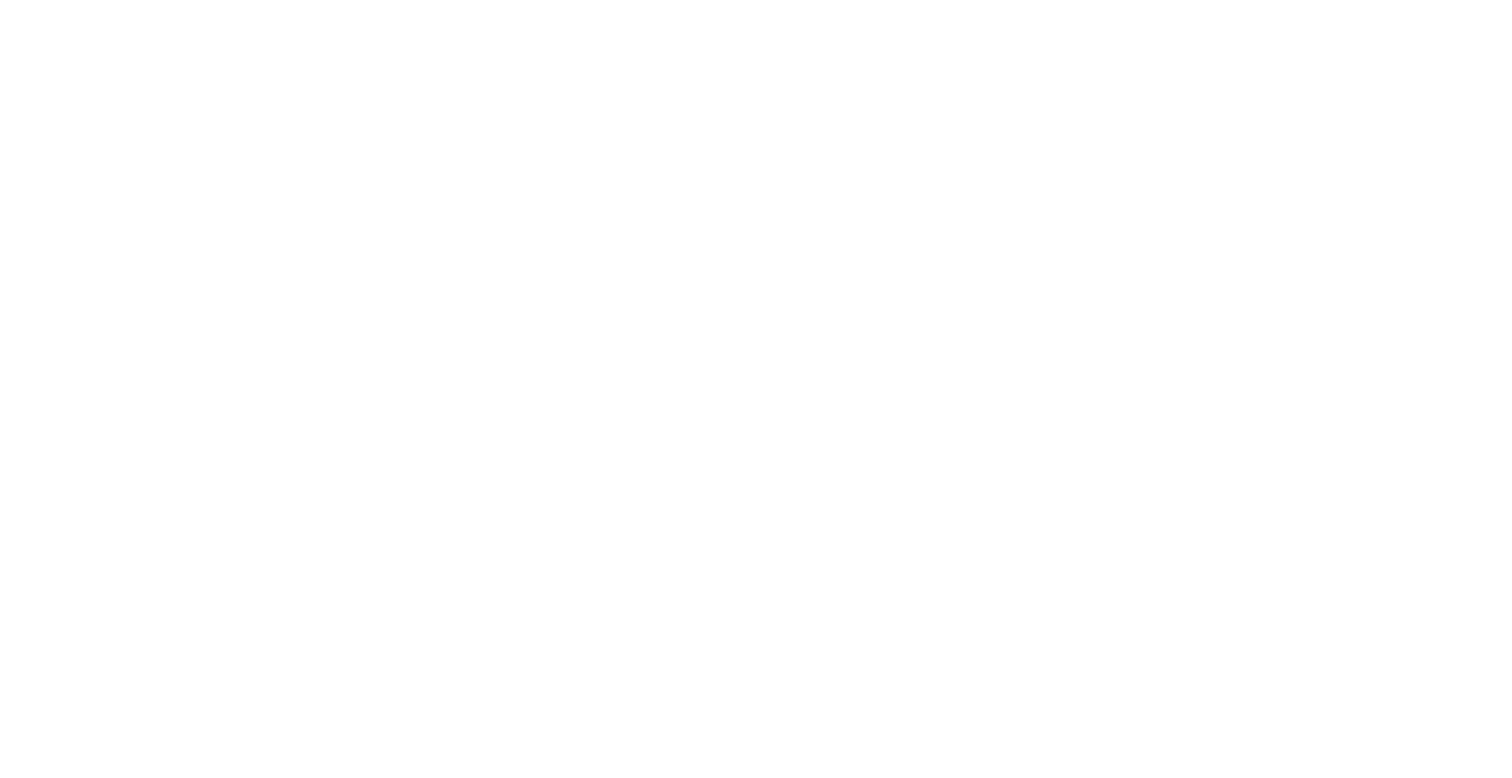 scroll, scrollTop: 0, scrollLeft: 0, axis: both 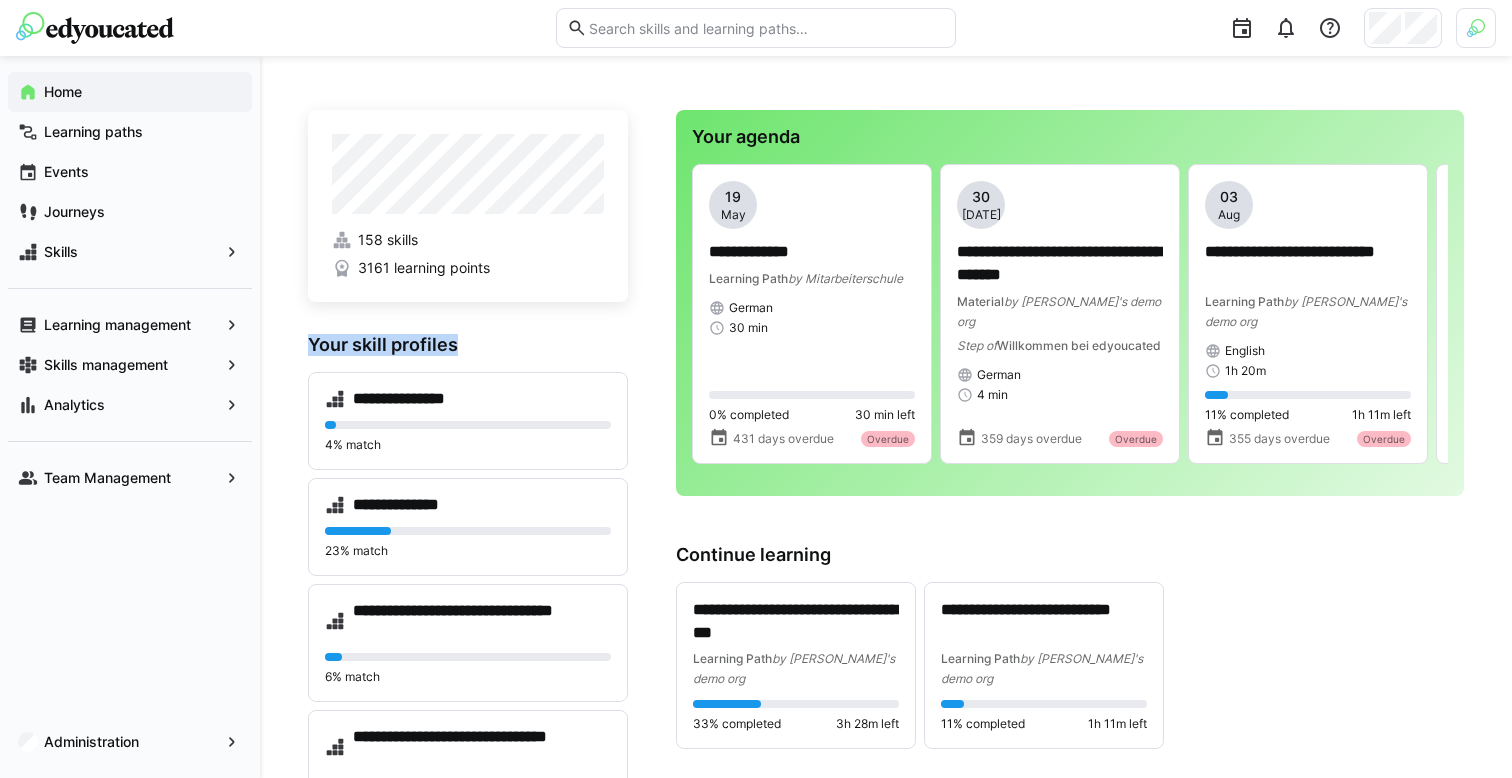 drag, startPoint x: 308, startPoint y: 340, endPoint x: 466, endPoint y: 344, distance: 158.05063 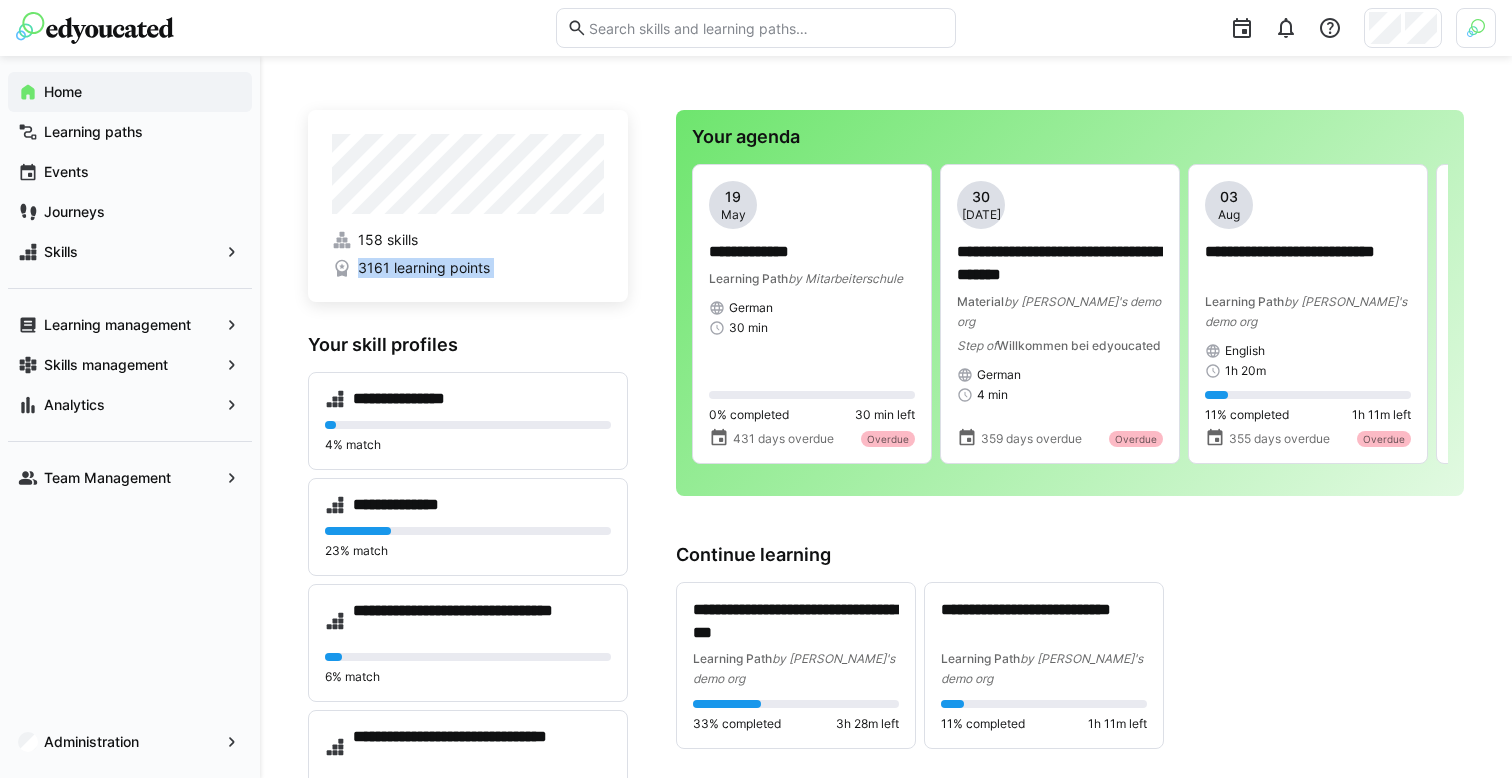 drag, startPoint x: 311, startPoint y: 76, endPoint x: 650, endPoint y: 323, distance: 419.4401 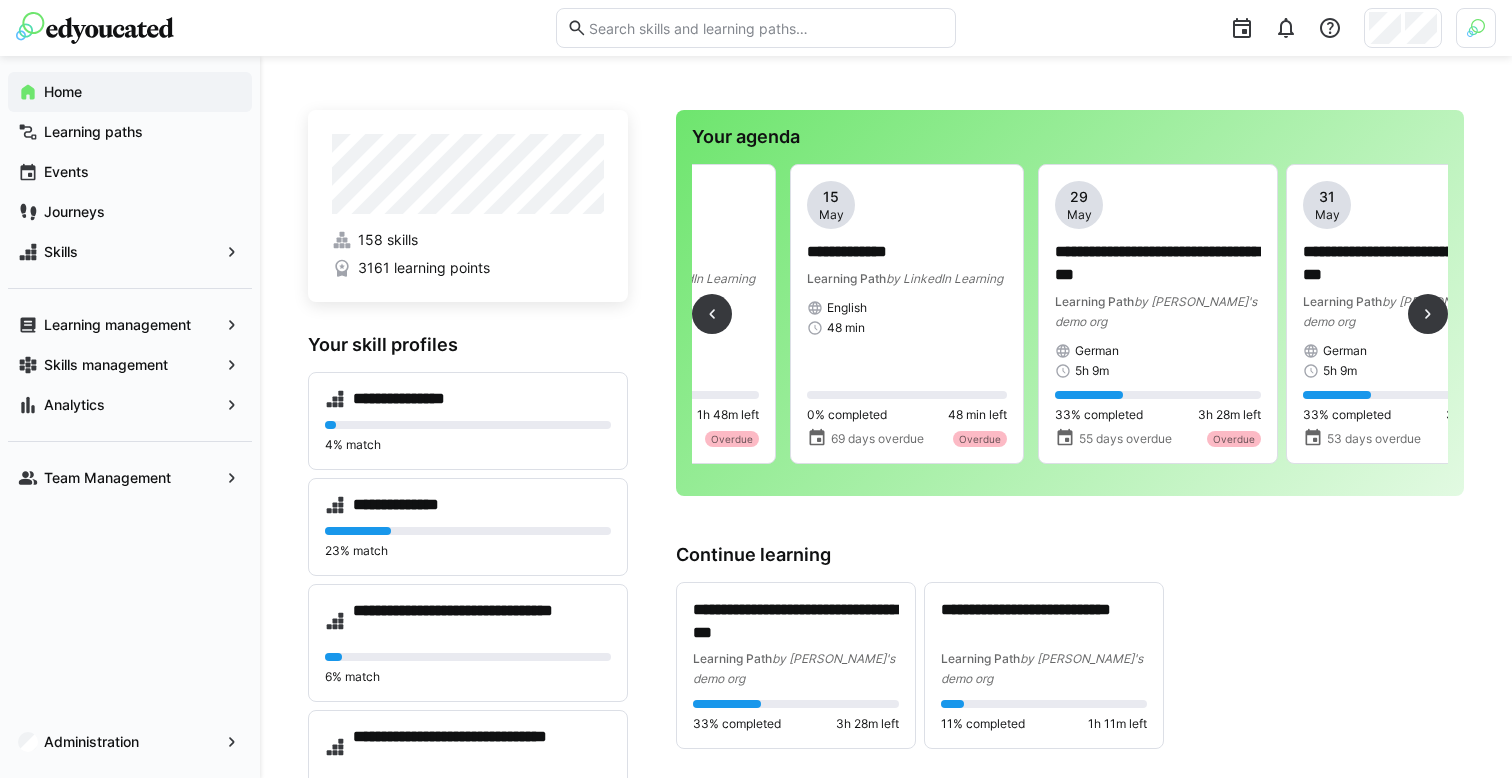 scroll, scrollTop: 0, scrollLeft: 2212, axis: horizontal 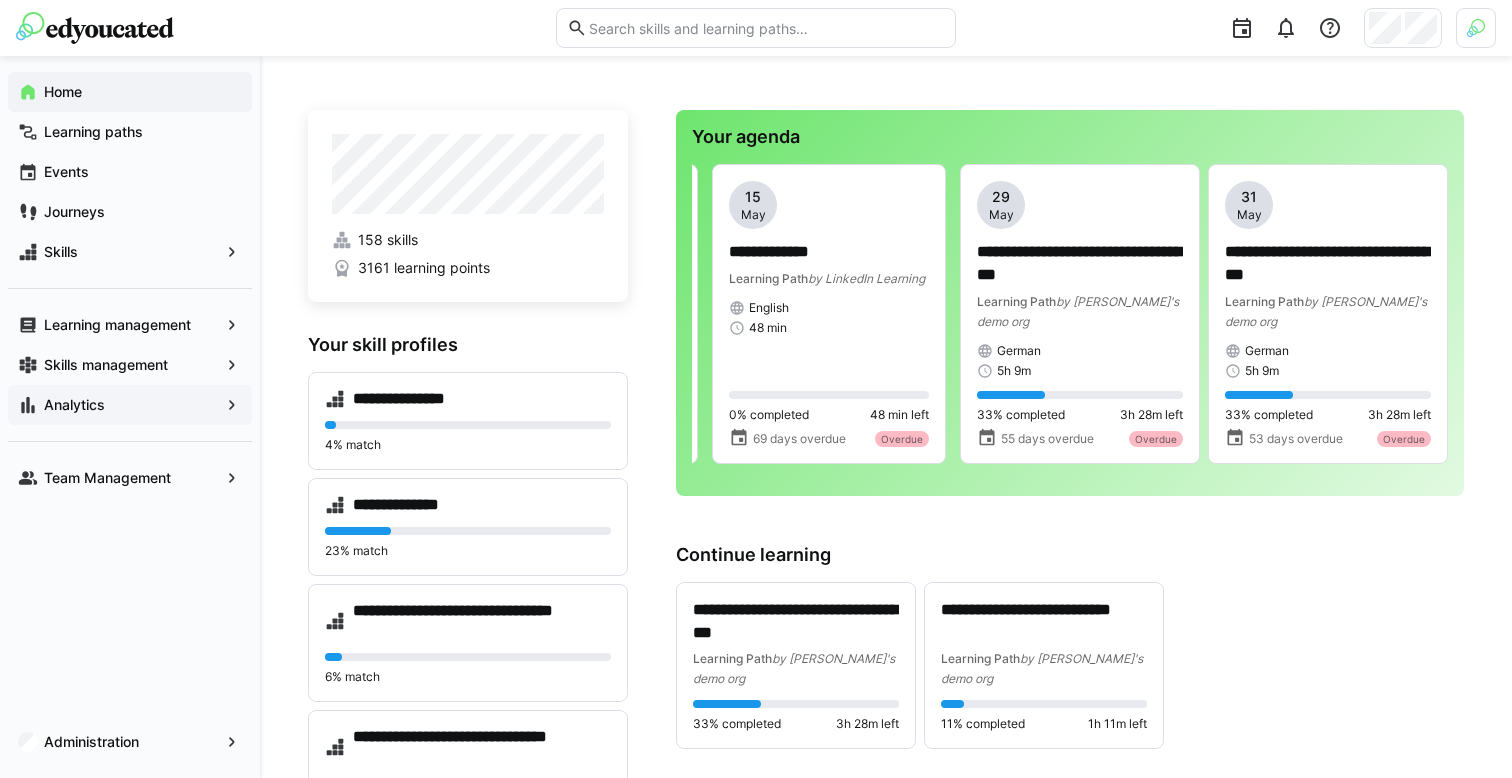 click on "Analytics" 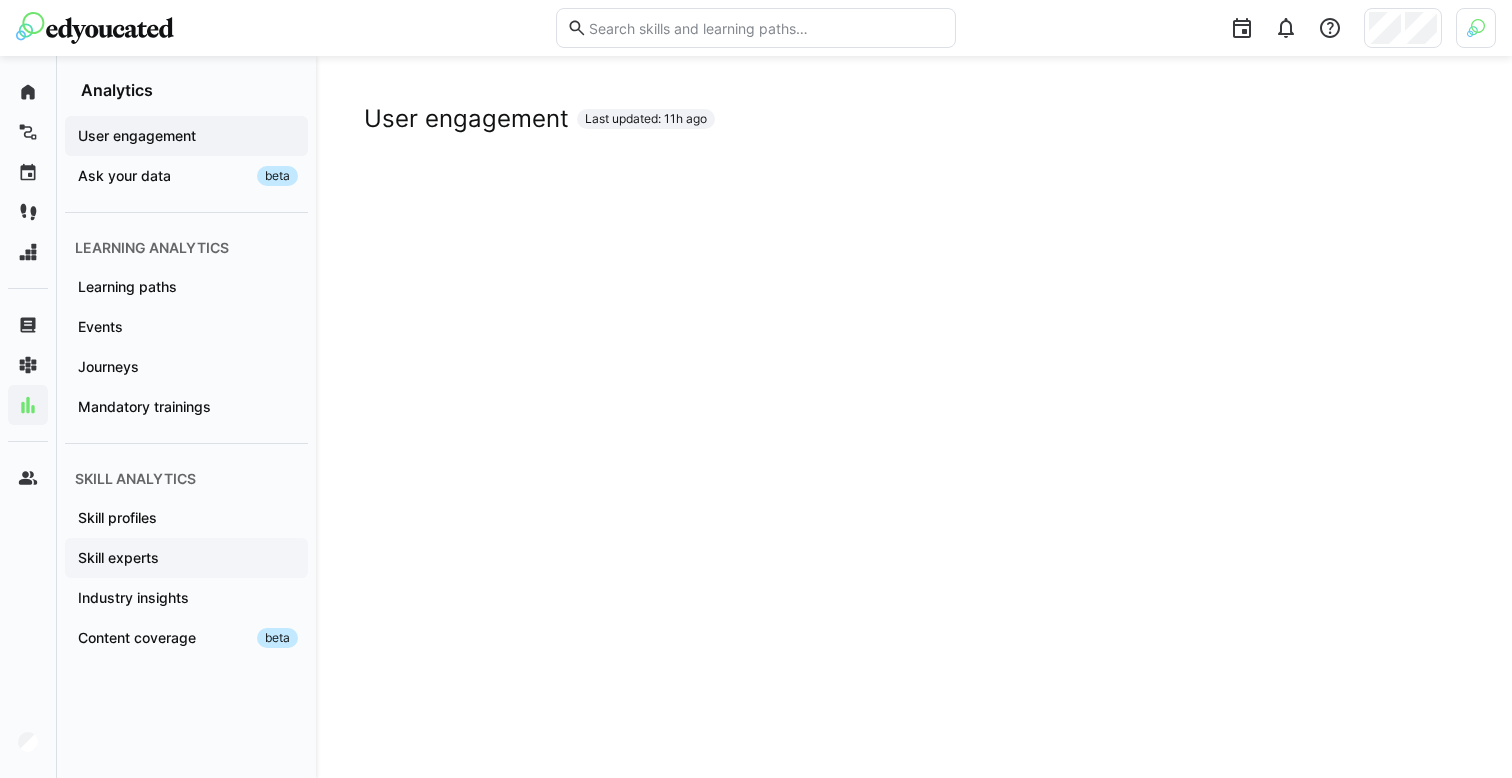 click on "Skill experts" 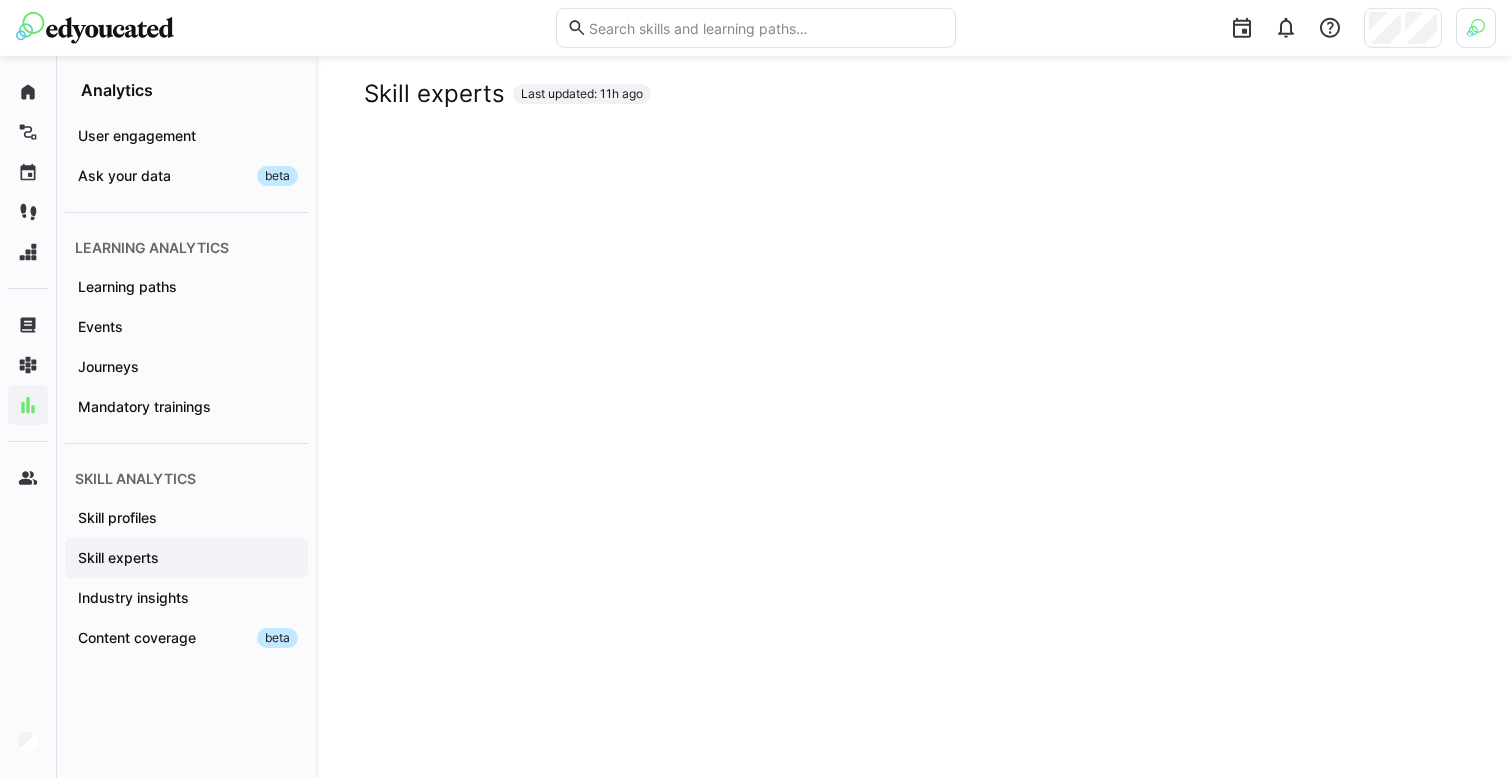 scroll, scrollTop: 25, scrollLeft: 0, axis: vertical 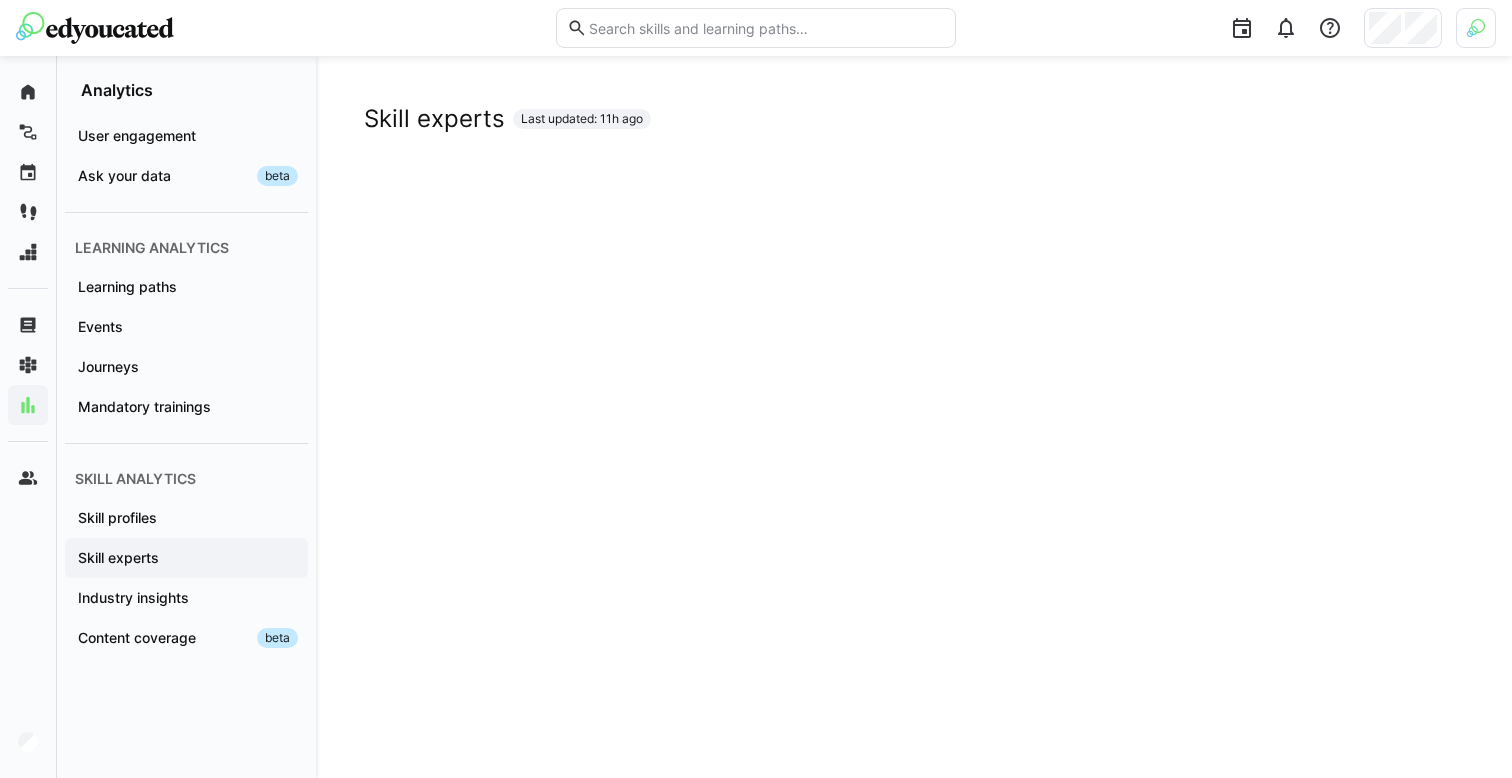 click on "Skill experts Last updated: 11h ago" 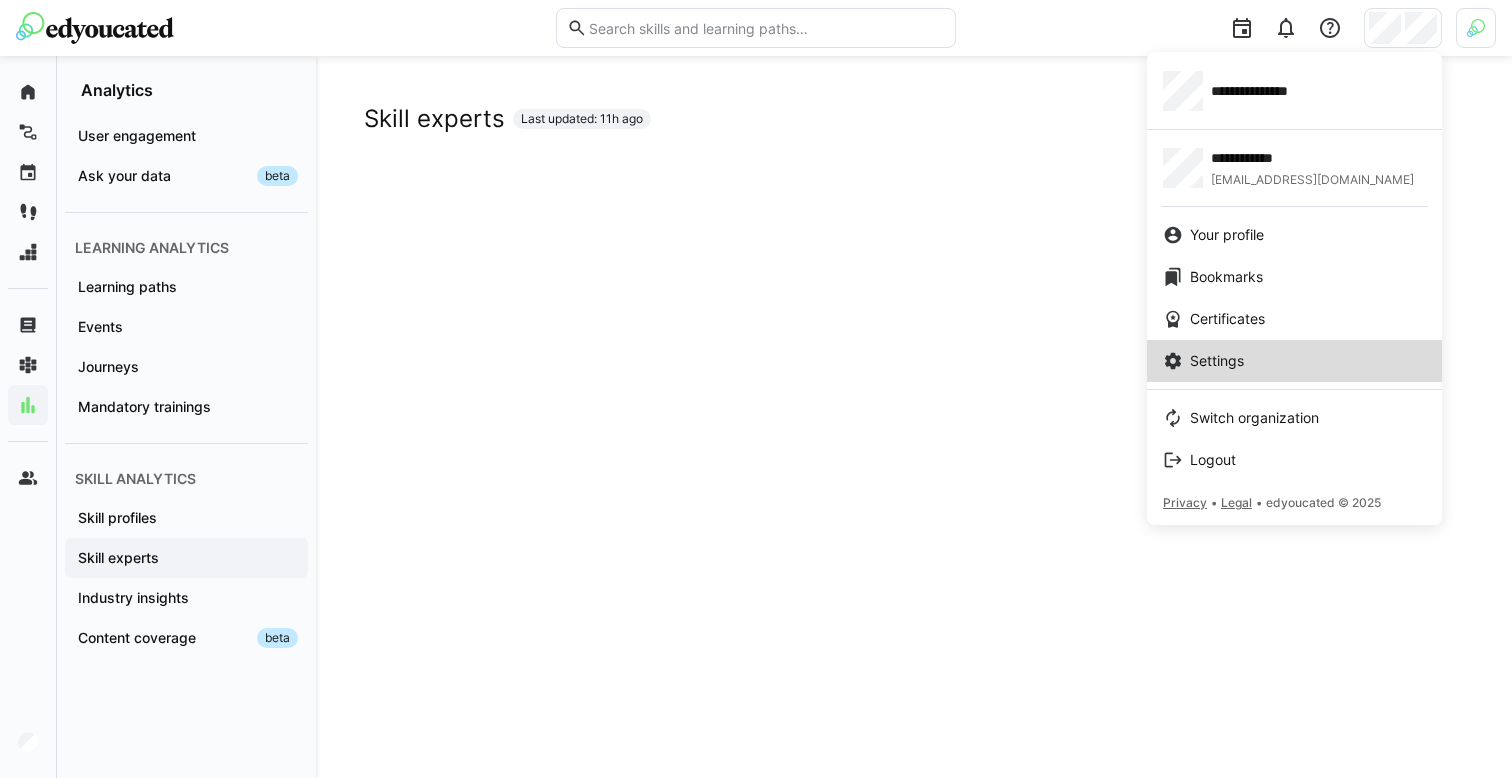 click on "Settings" at bounding box center (1294, 361) 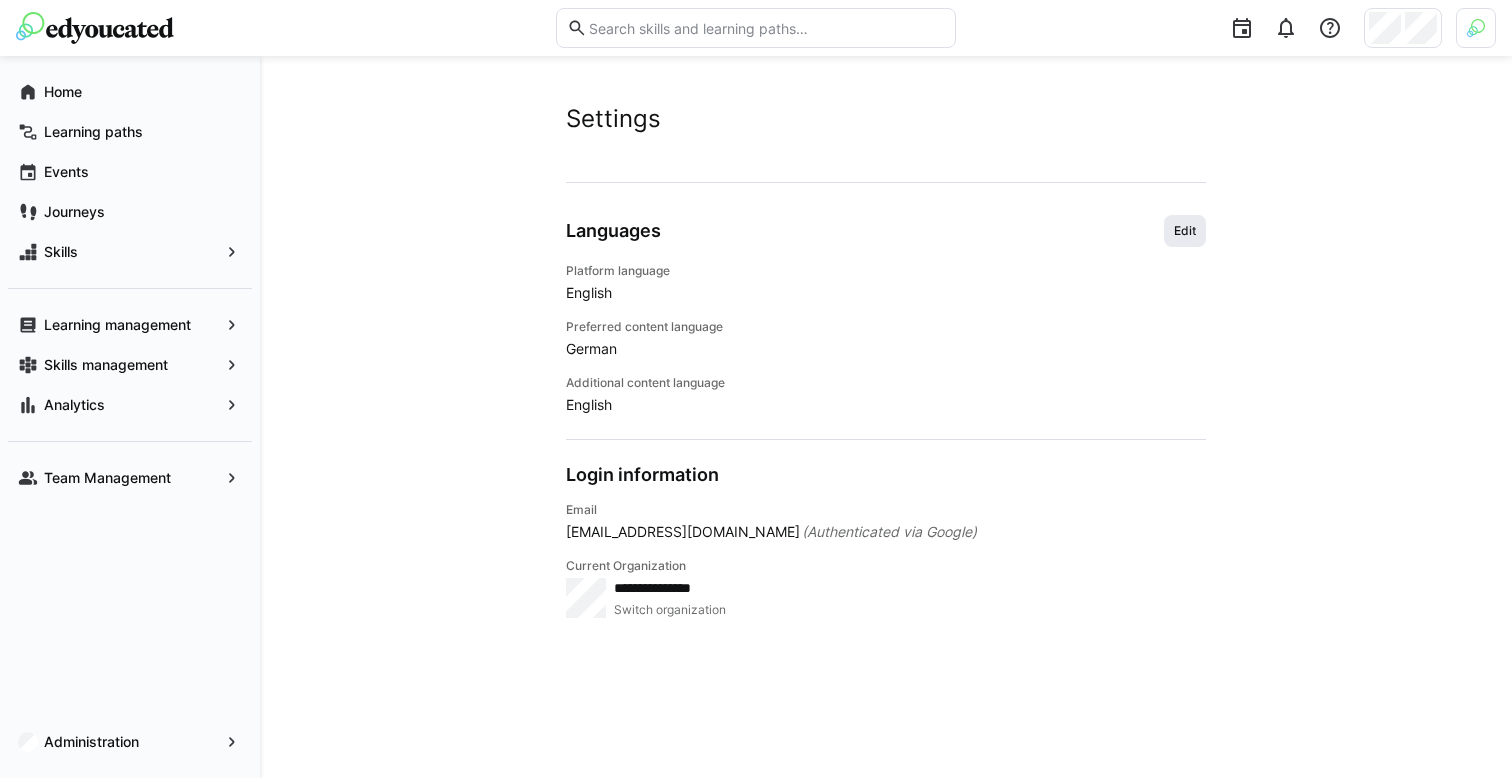click on "Edit" 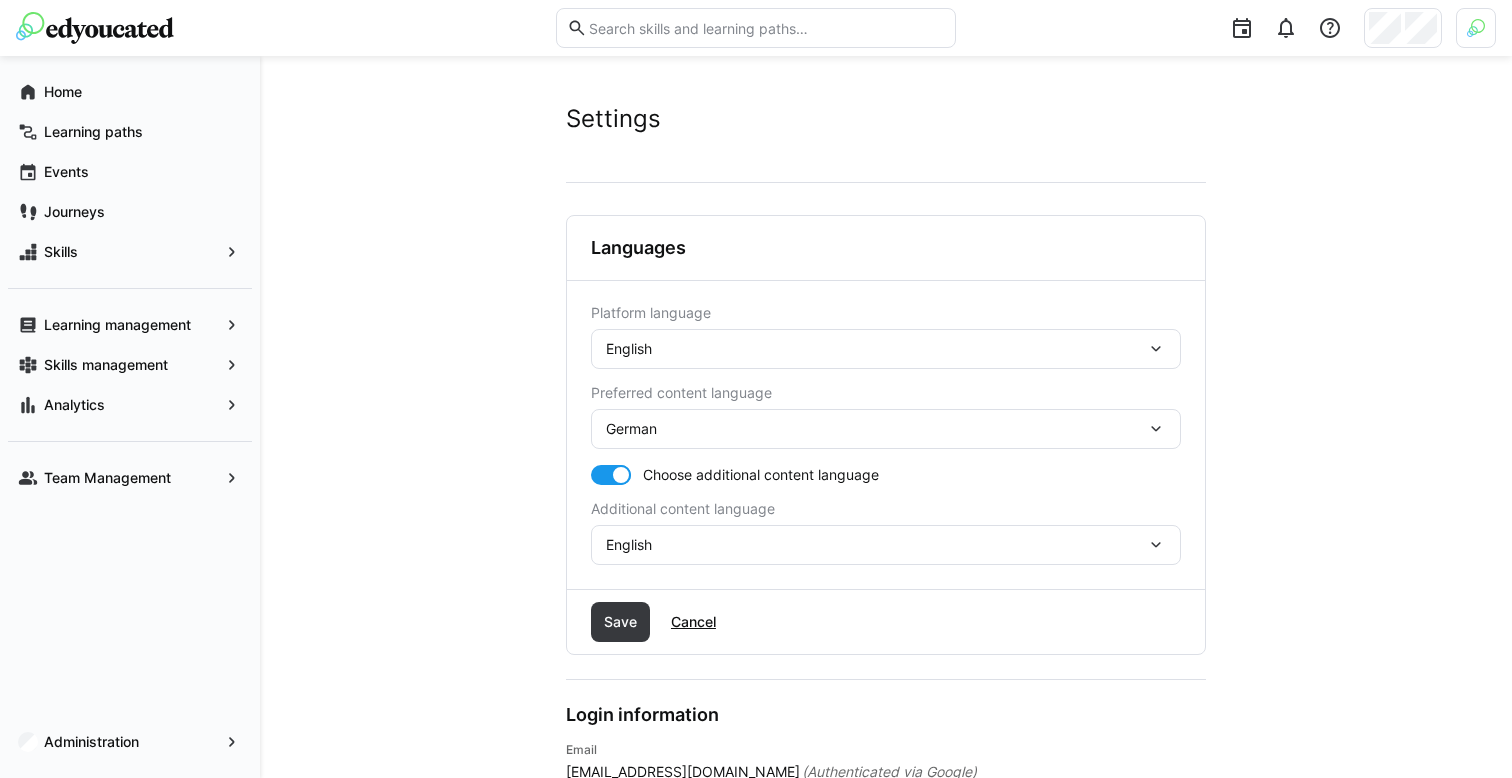 click on "English" 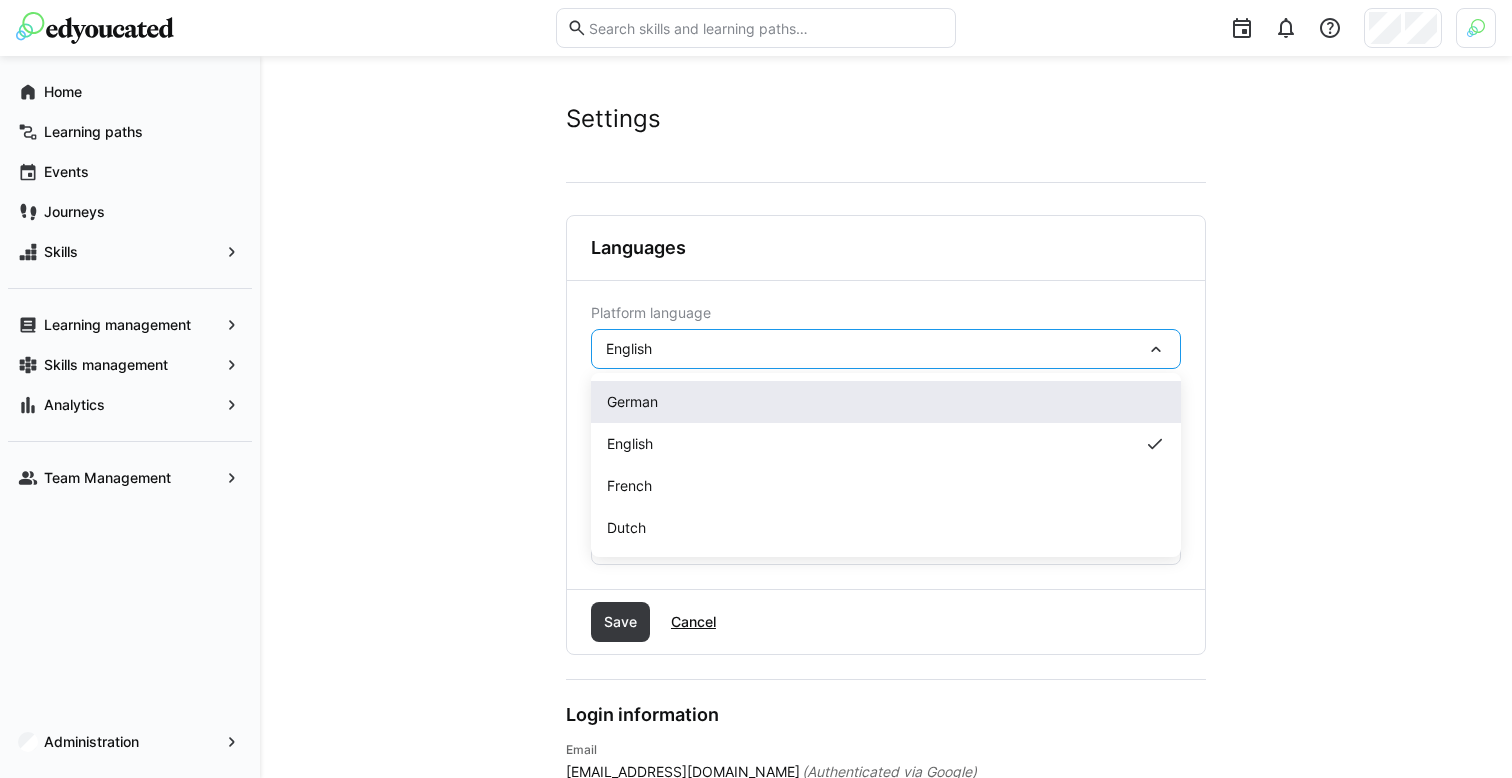 click on "German" 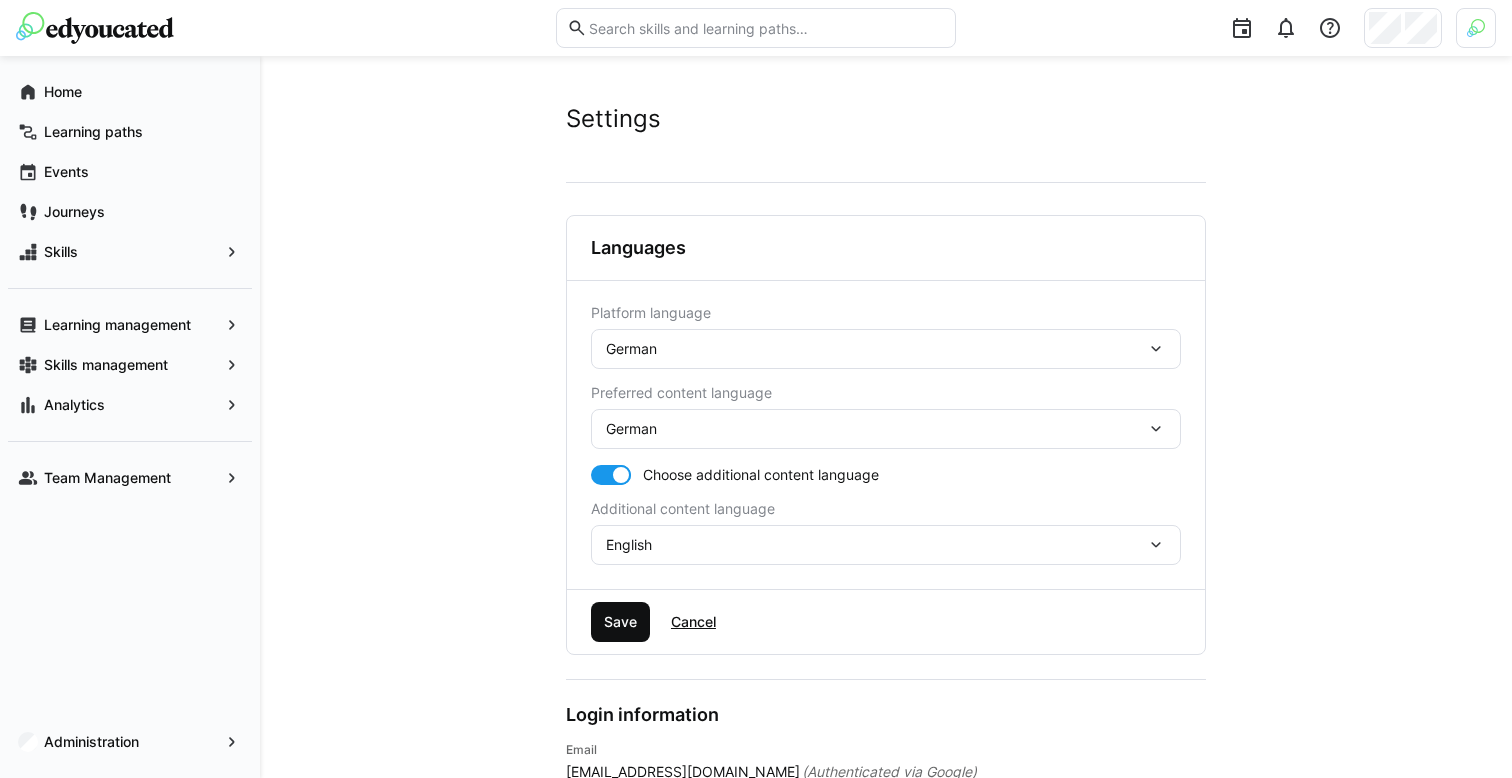 click on "Save" 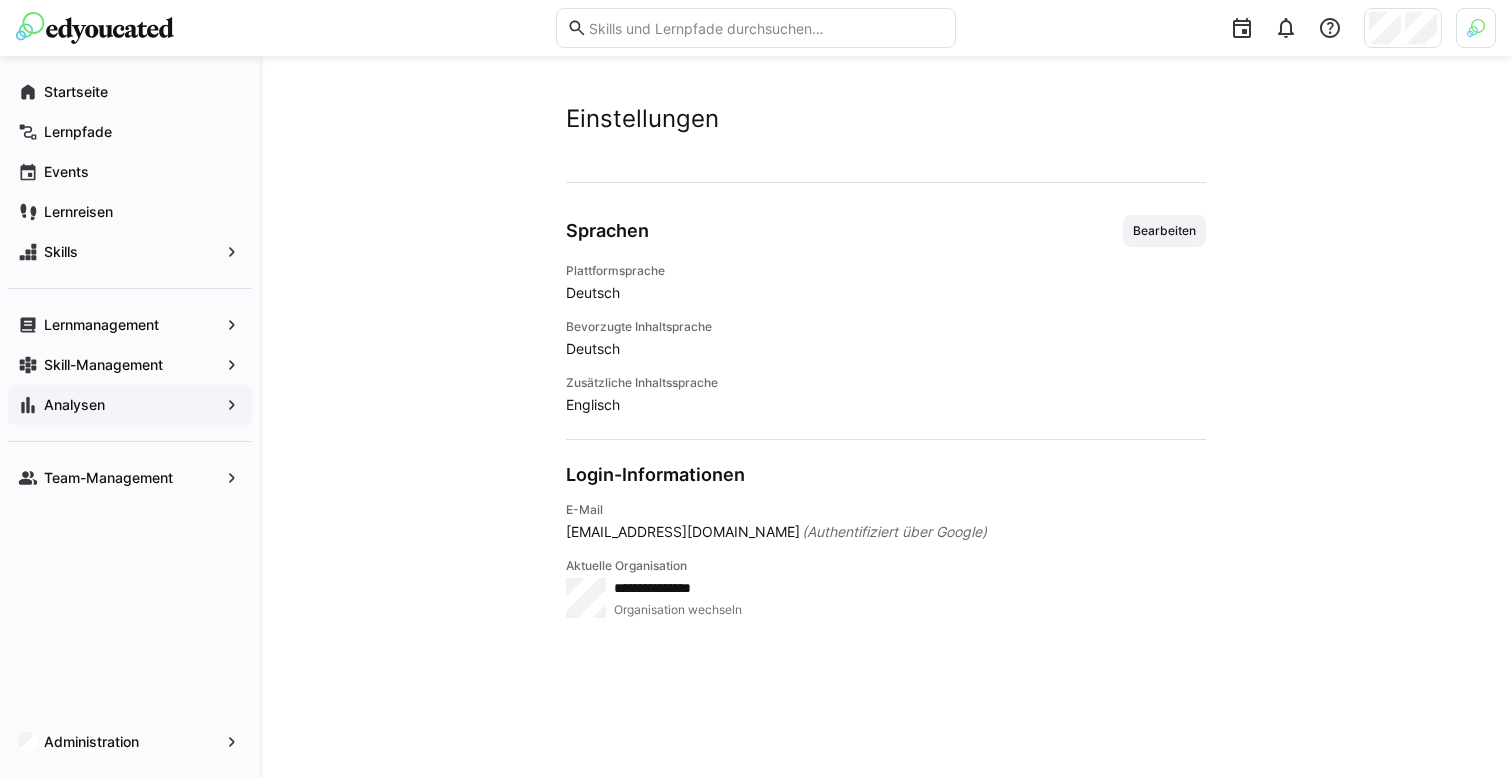 click on "Analysen" 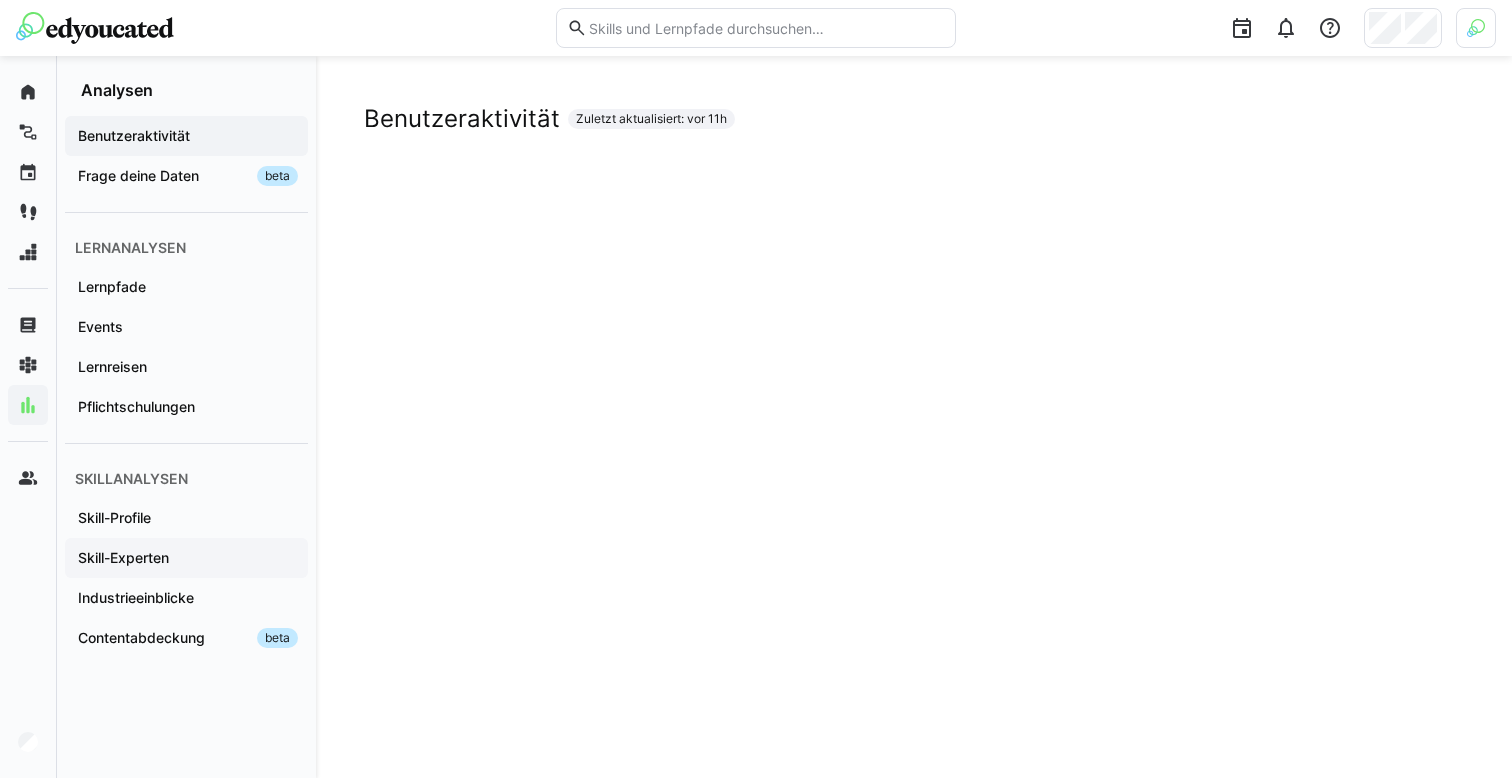click on "Skill-Experten" 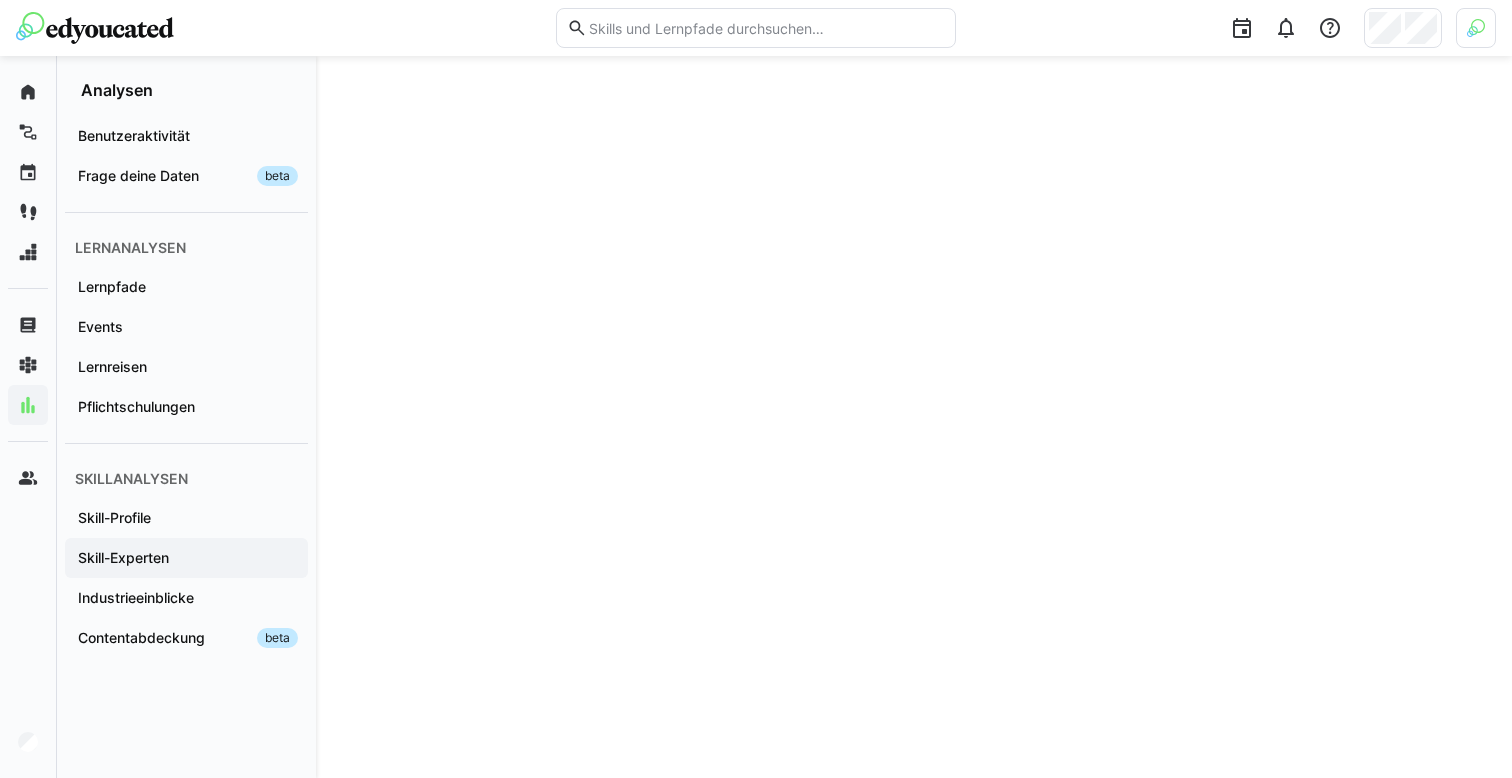 scroll, scrollTop: 0, scrollLeft: 0, axis: both 